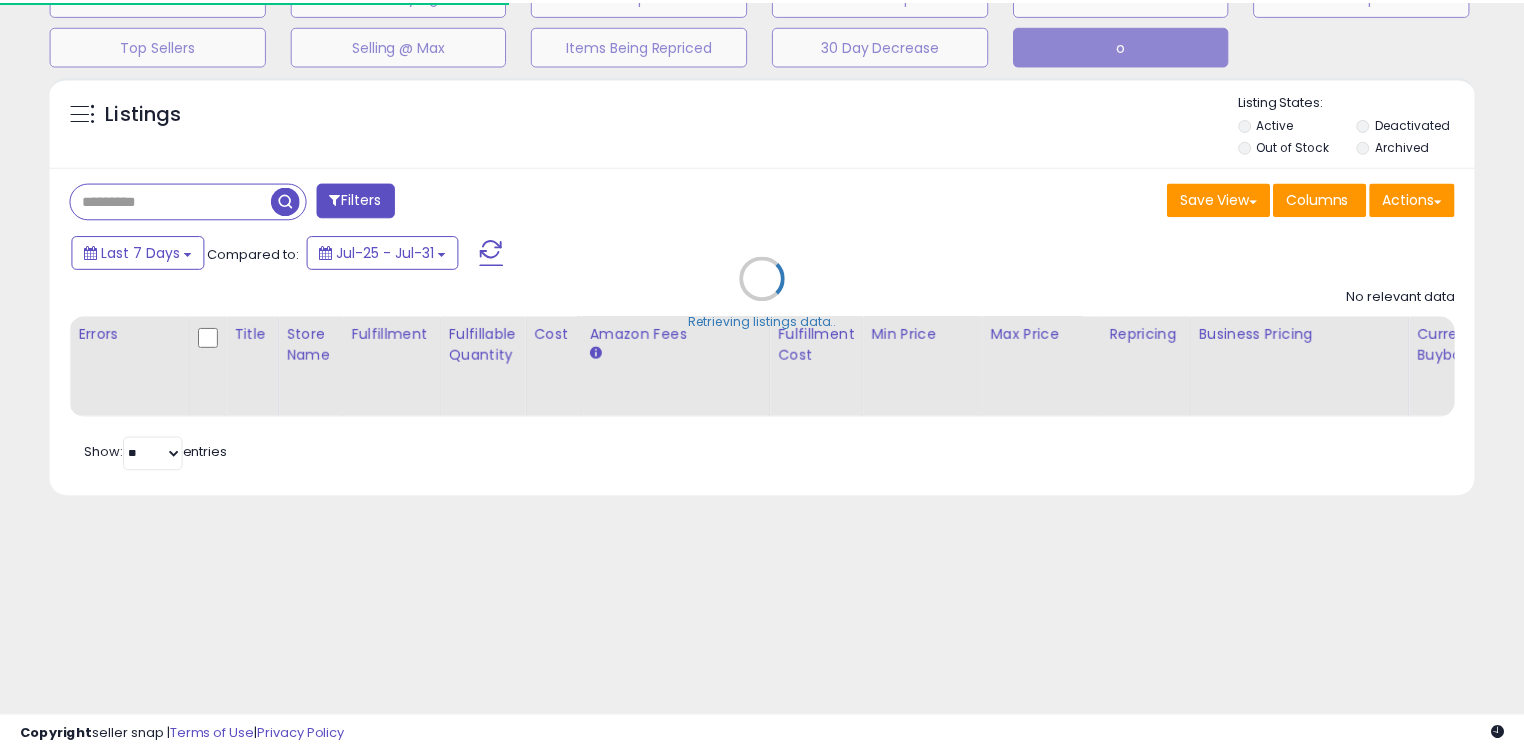 scroll, scrollTop: 139, scrollLeft: 0, axis: vertical 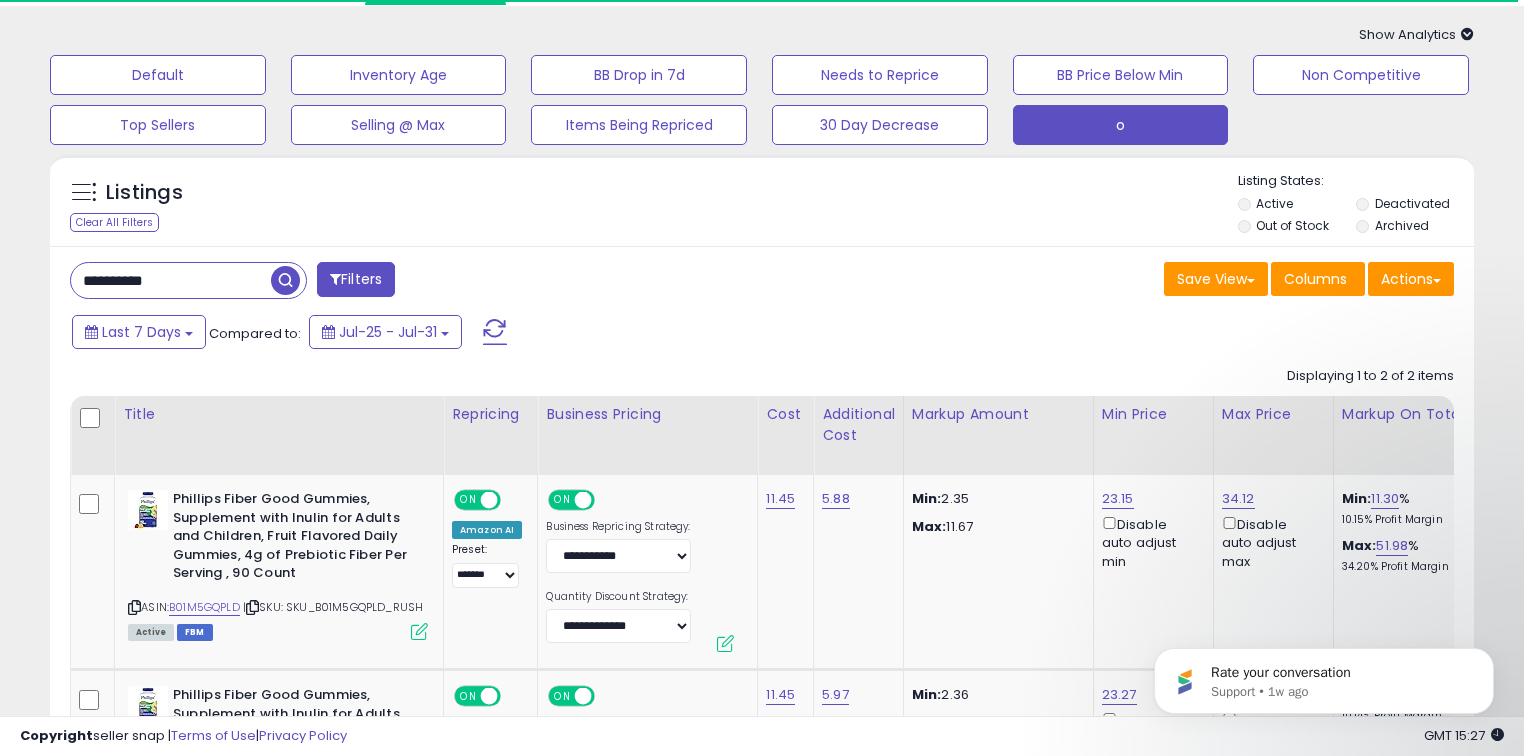 click on "**********" at bounding box center (171, 280) 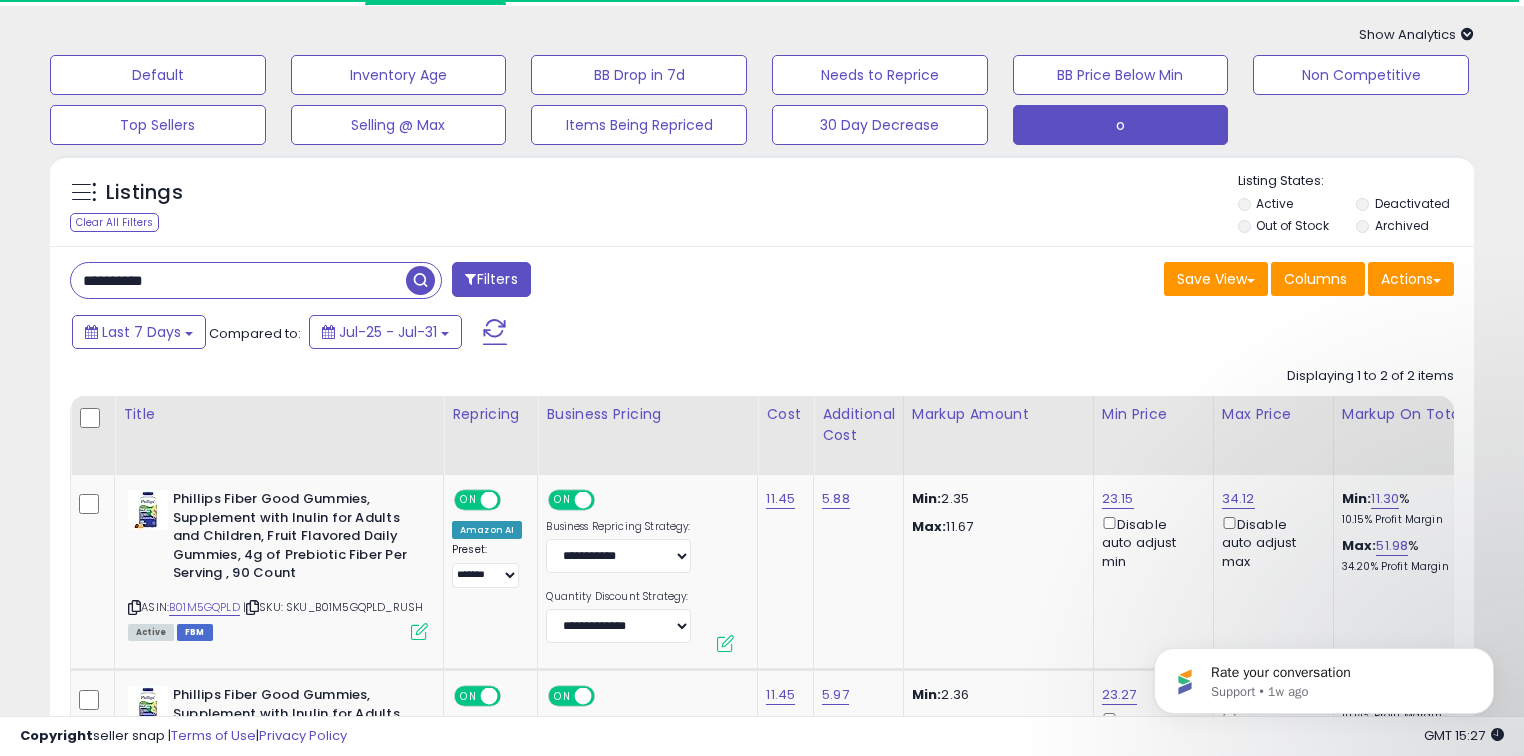 click on "**********" at bounding box center (238, 280) 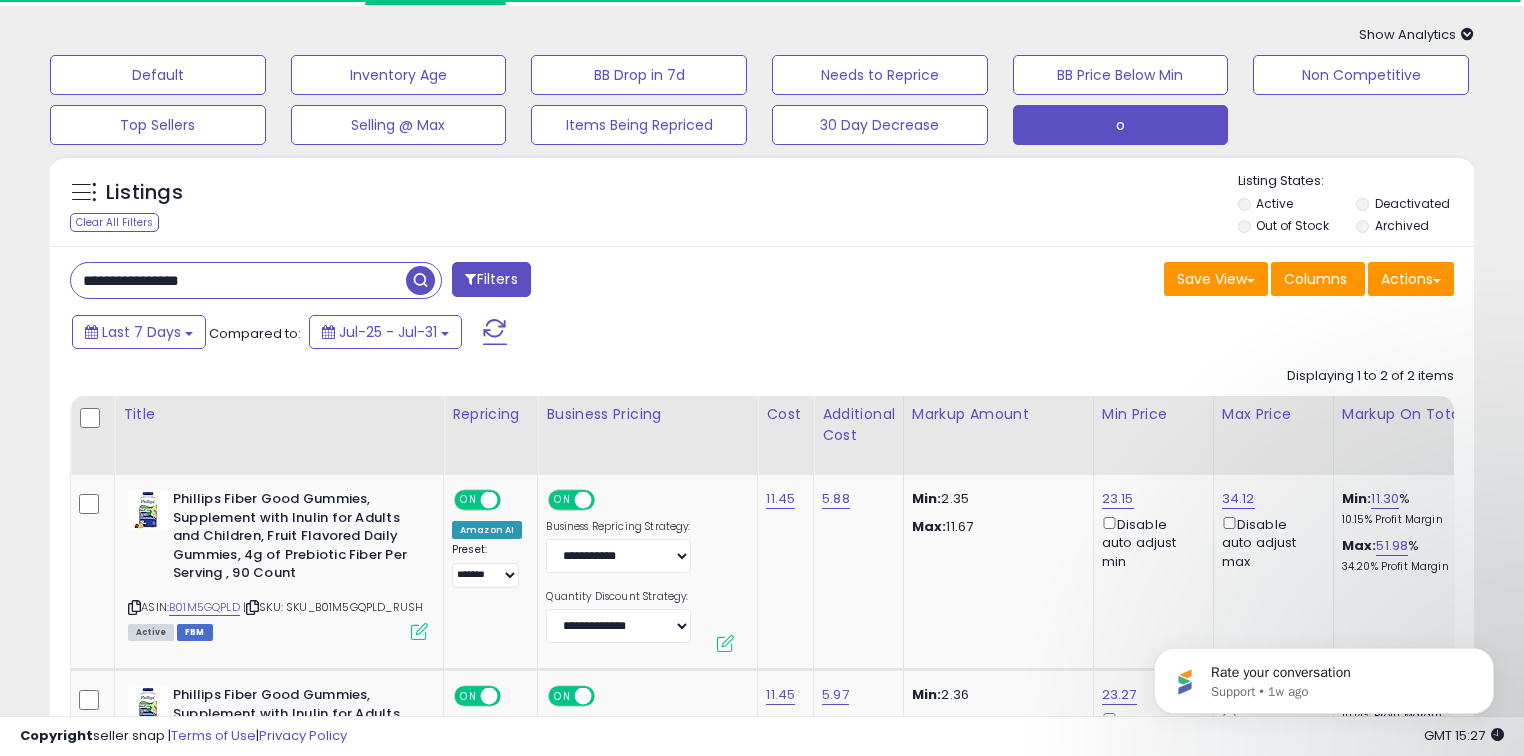 type on "**********" 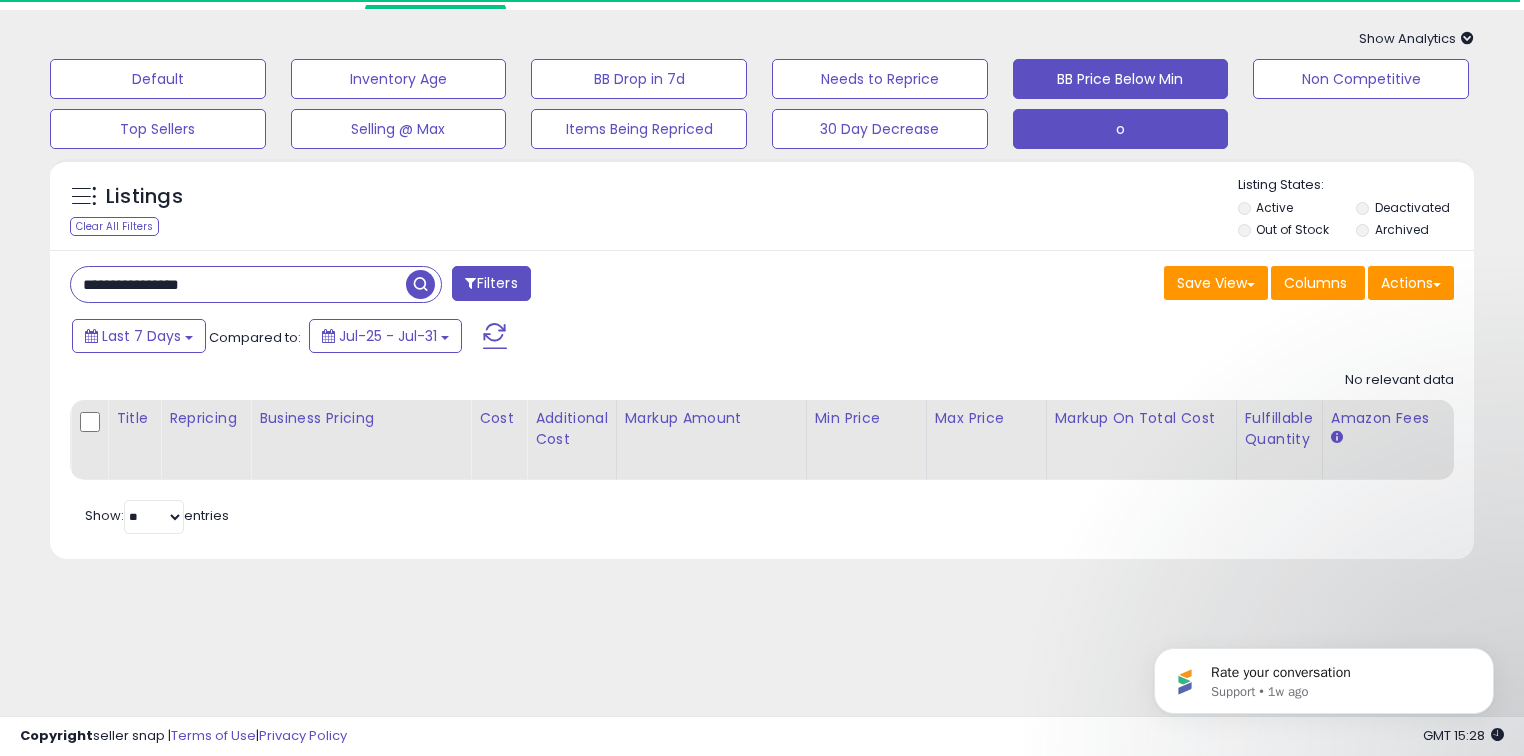 scroll, scrollTop: 0, scrollLeft: 0, axis: both 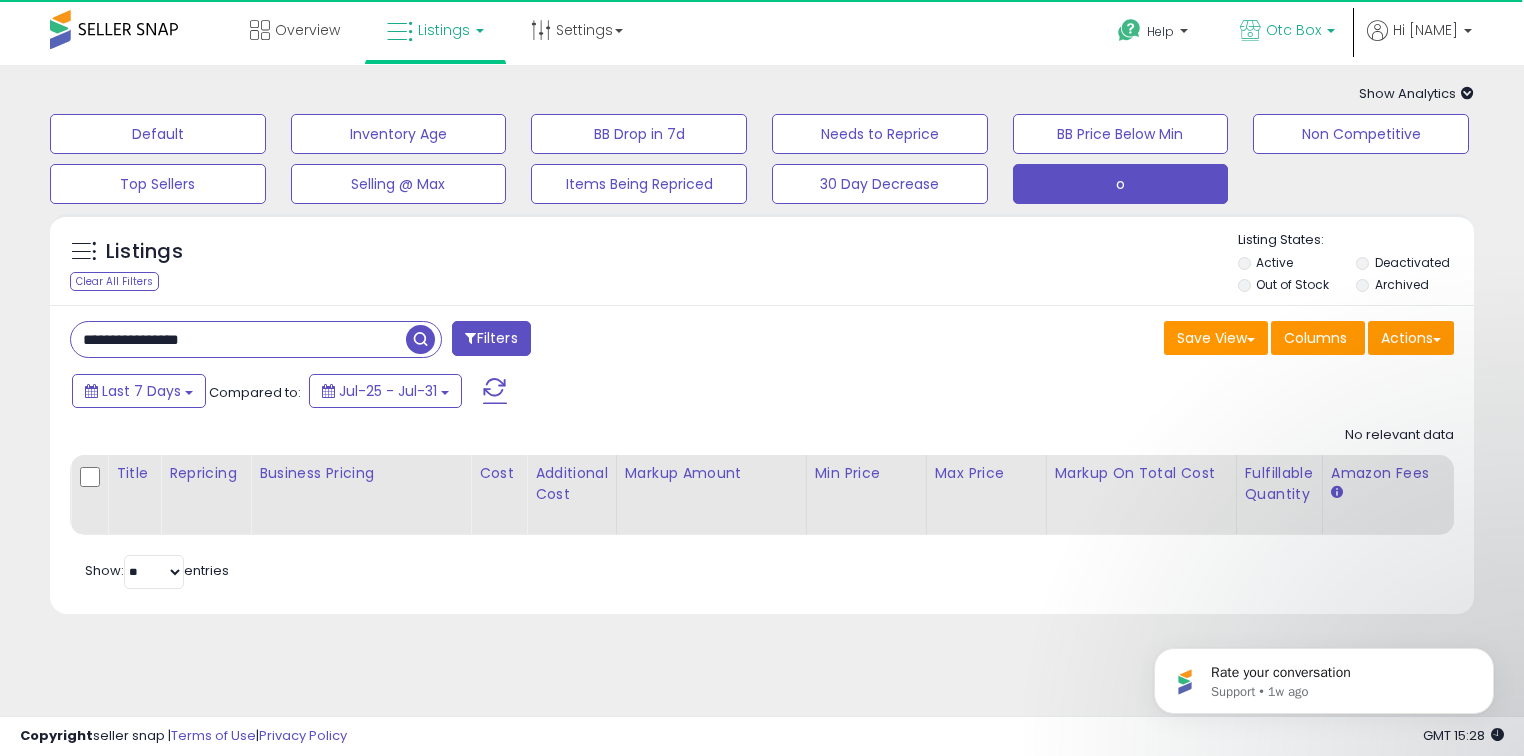 drag, startPoint x: 1284, startPoint y: 20, endPoint x: 1271, endPoint y: 30, distance: 16.40122 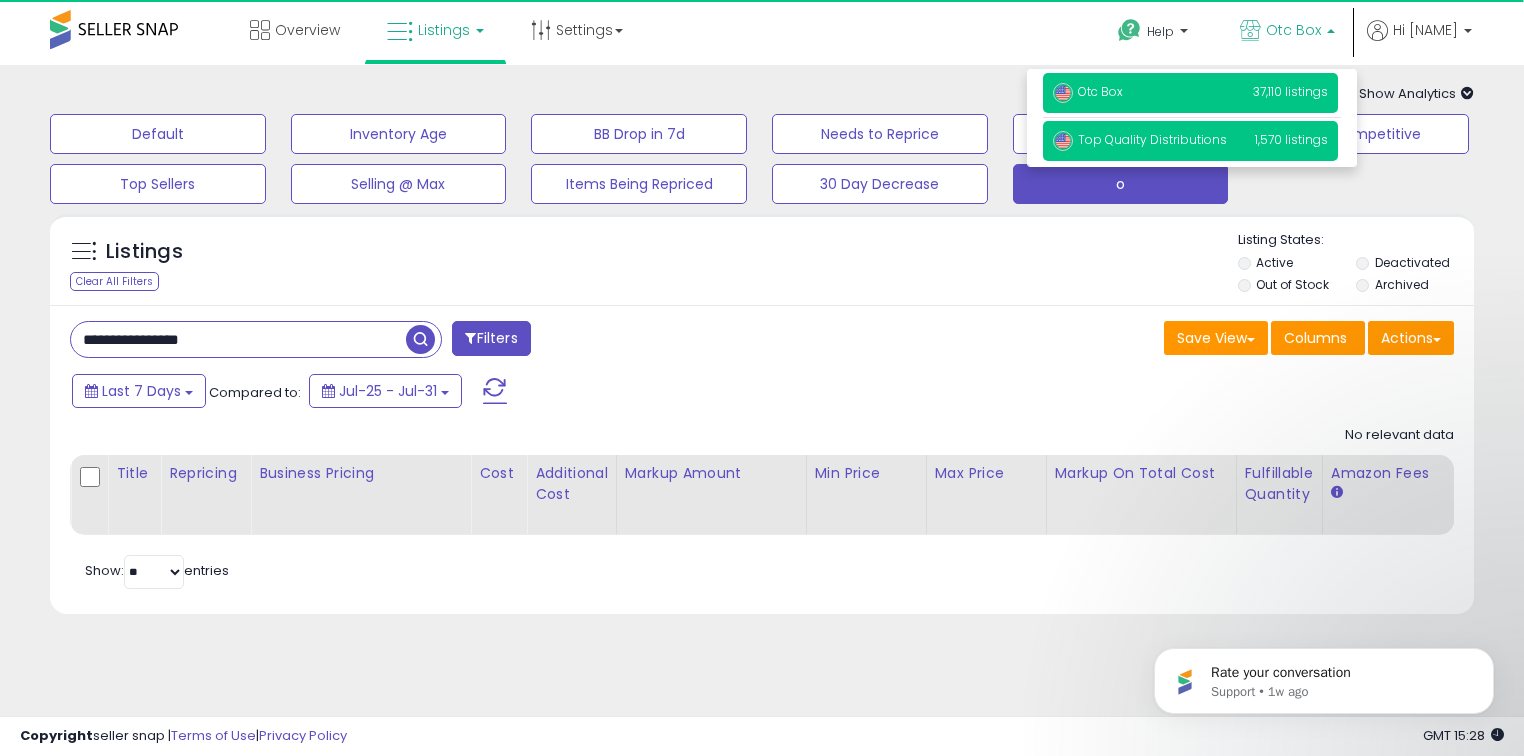 click on "Top Quality Distributions" at bounding box center [1140, 139] 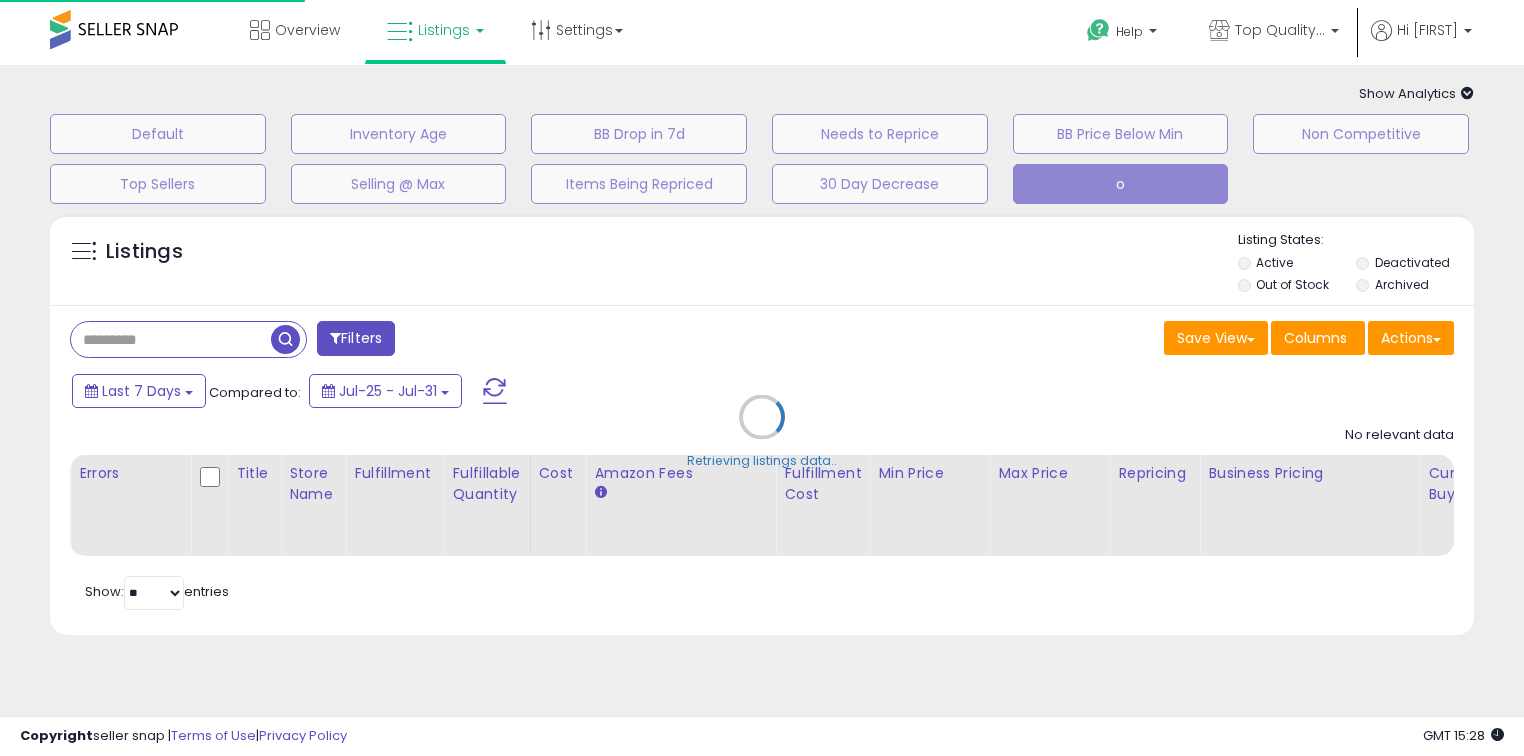 type on "**********" 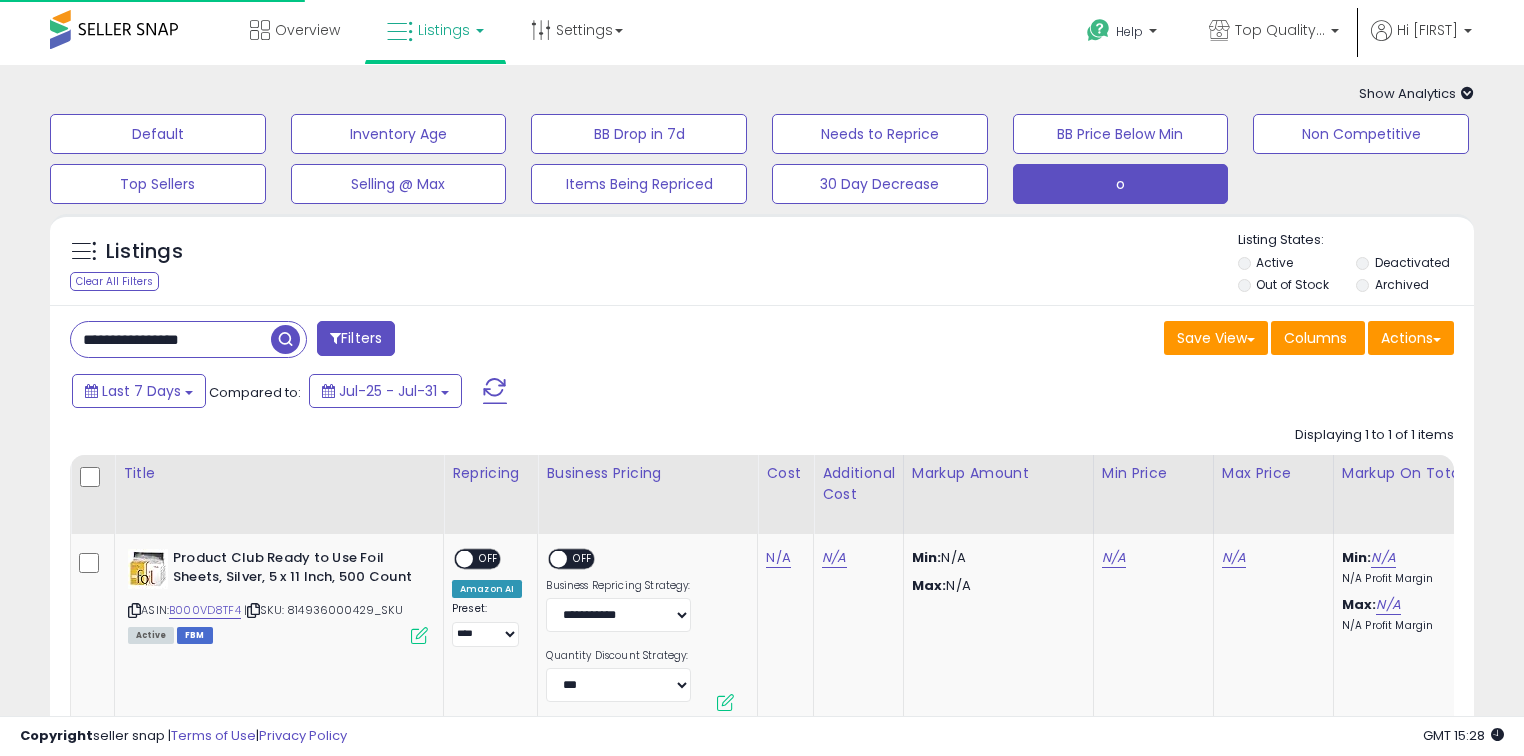 scroll, scrollTop: 0, scrollLeft: 0, axis: both 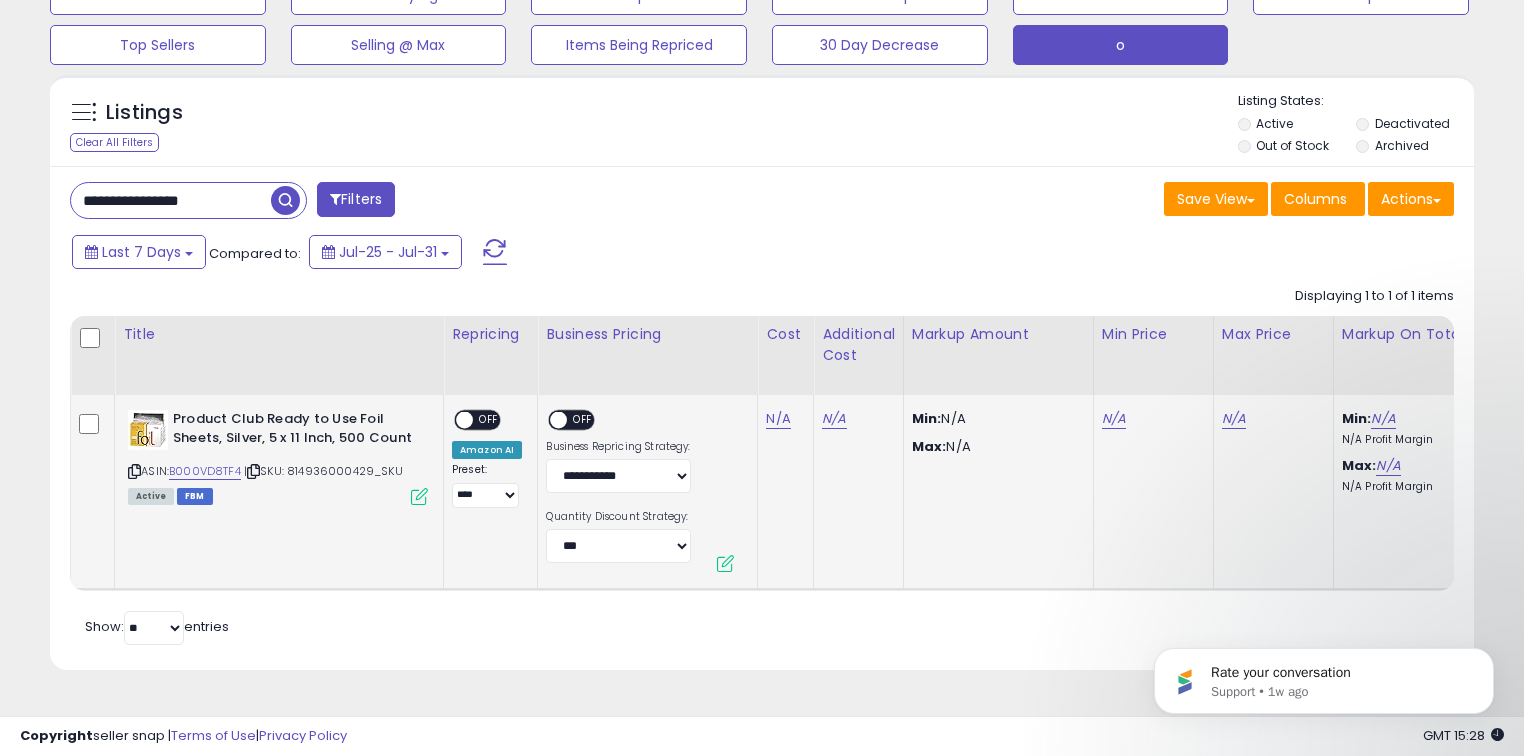 click on "OFF" at bounding box center (489, 420) 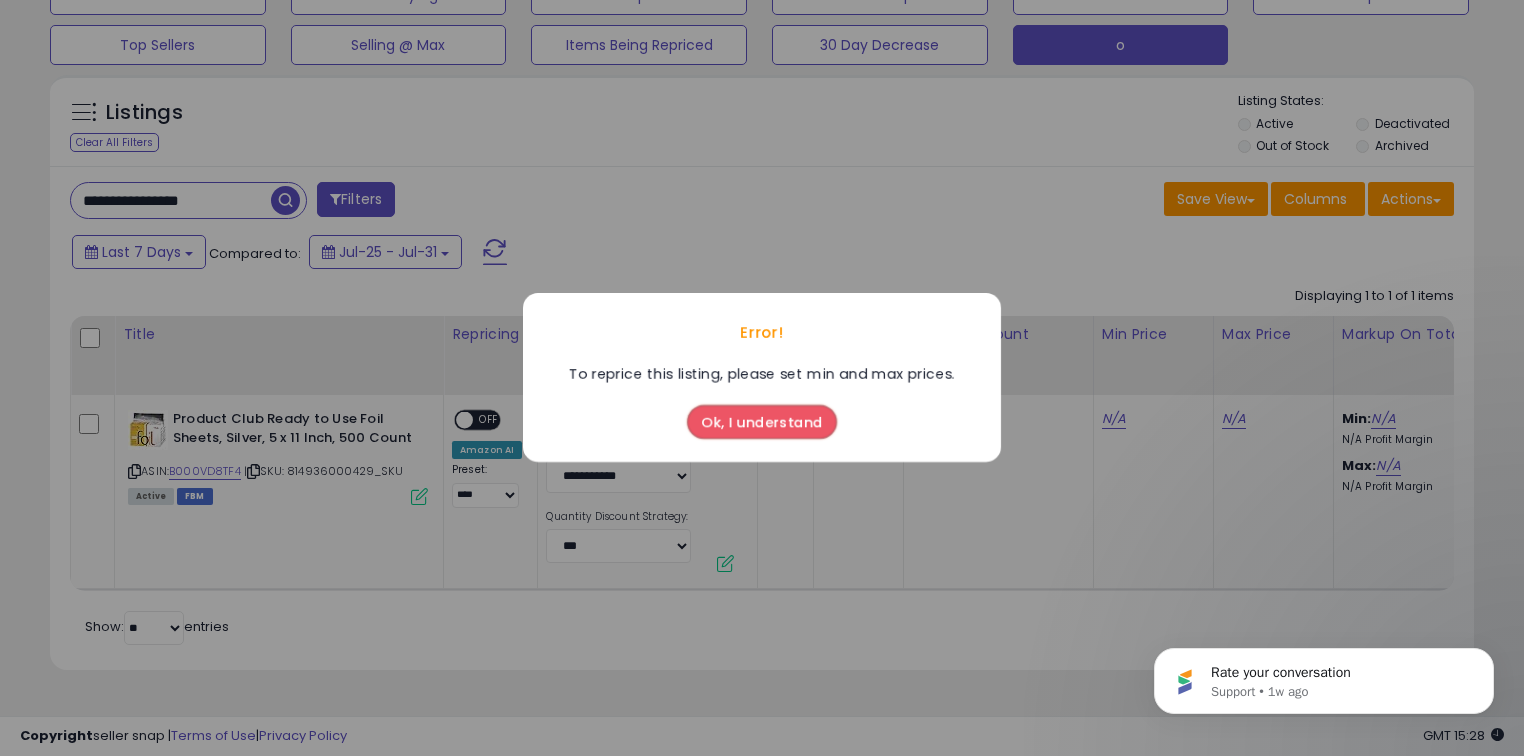 click on "Ok, I understand" at bounding box center [762, 423] 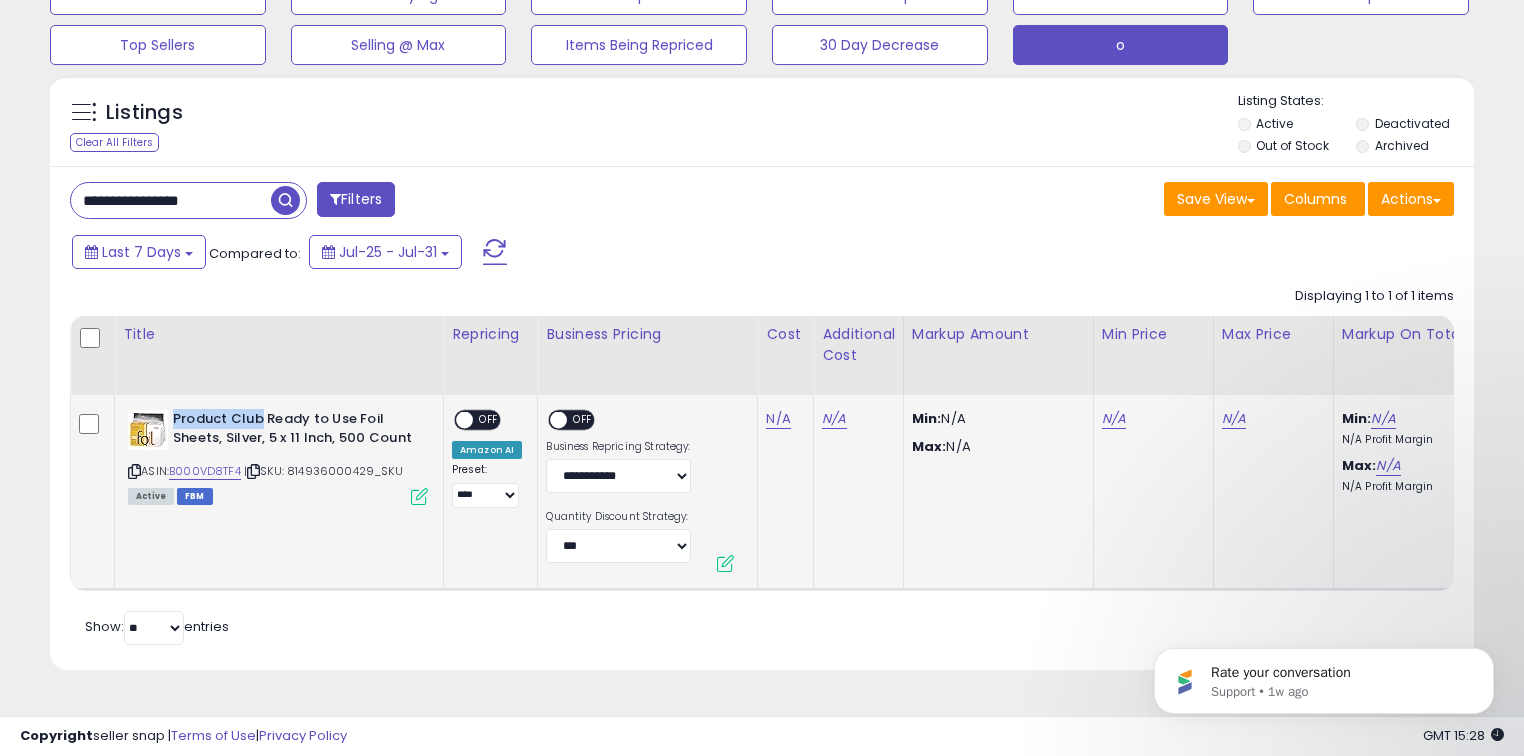 drag, startPoint x: 173, startPoint y: 417, endPoint x: 260, endPoint y: 415, distance: 87.02299 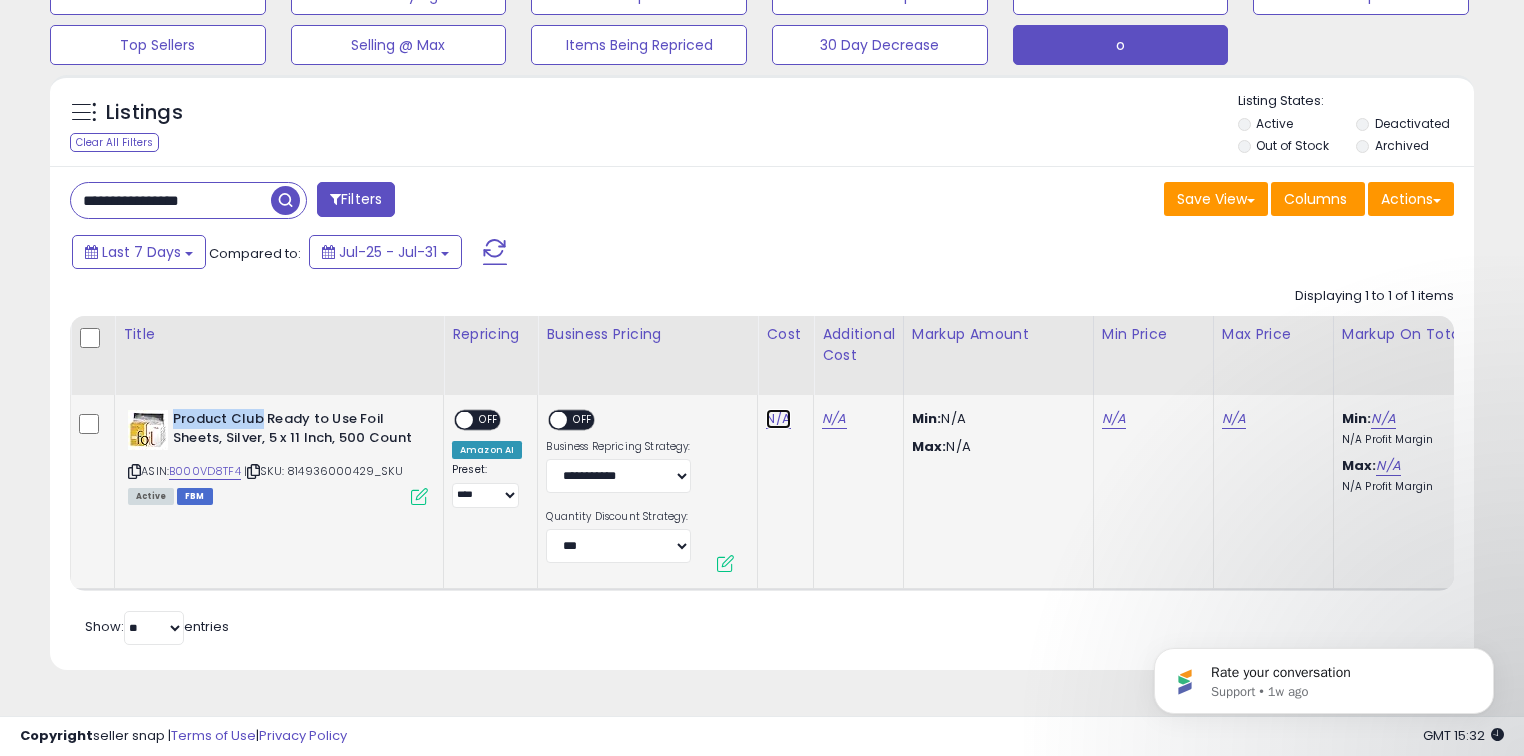 click on "N/A" at bounding box center [778, 419] 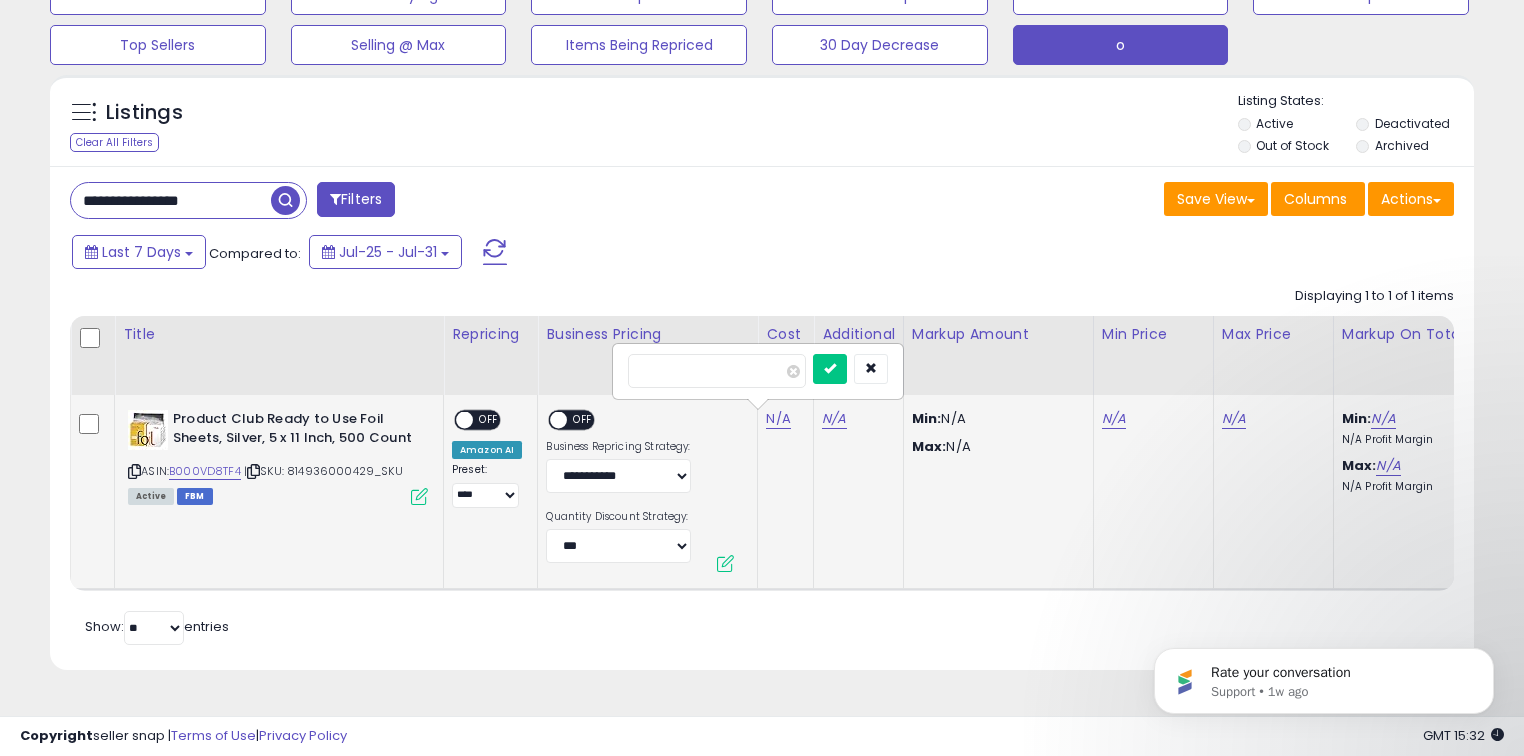 type on "****" 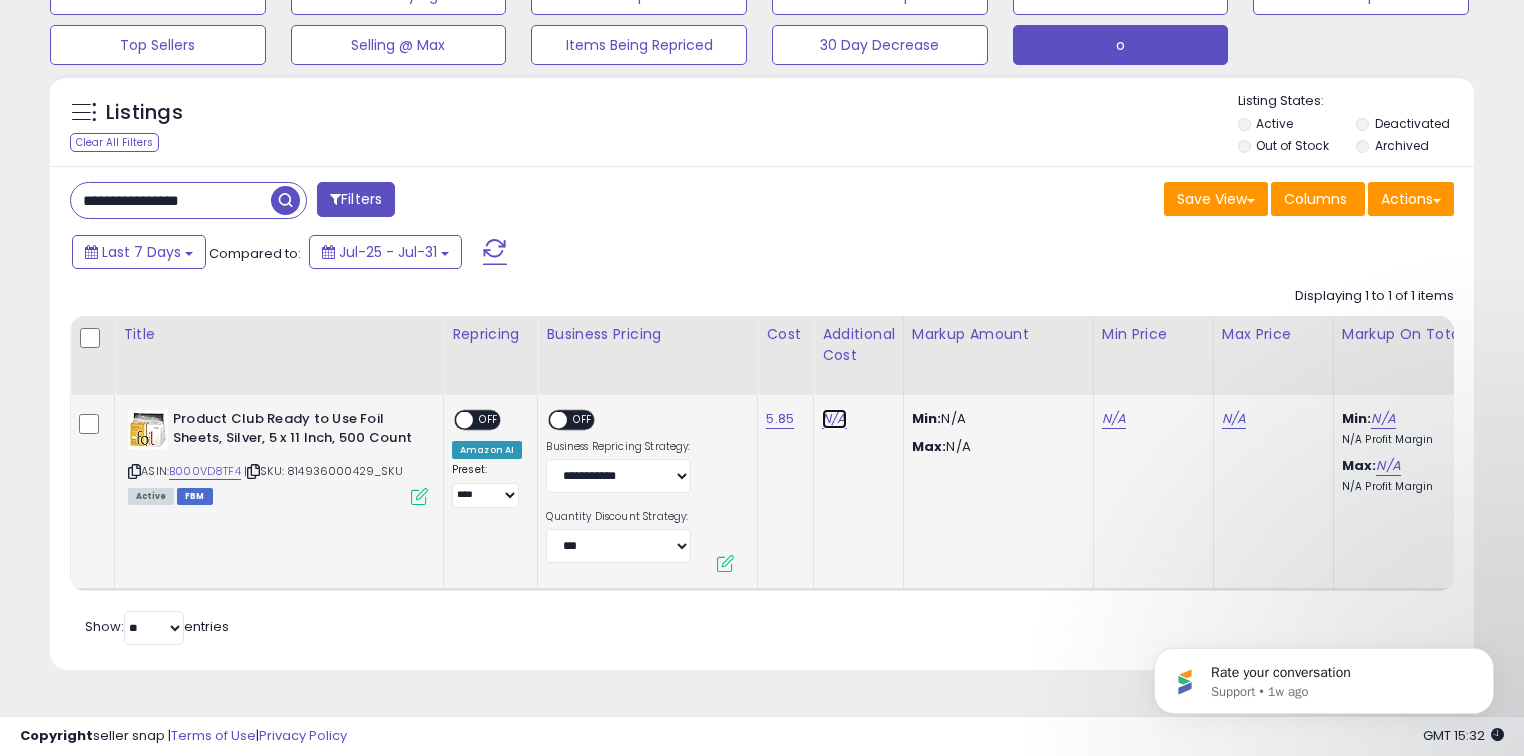 click on "N/A" at bounding box center [834, 419] 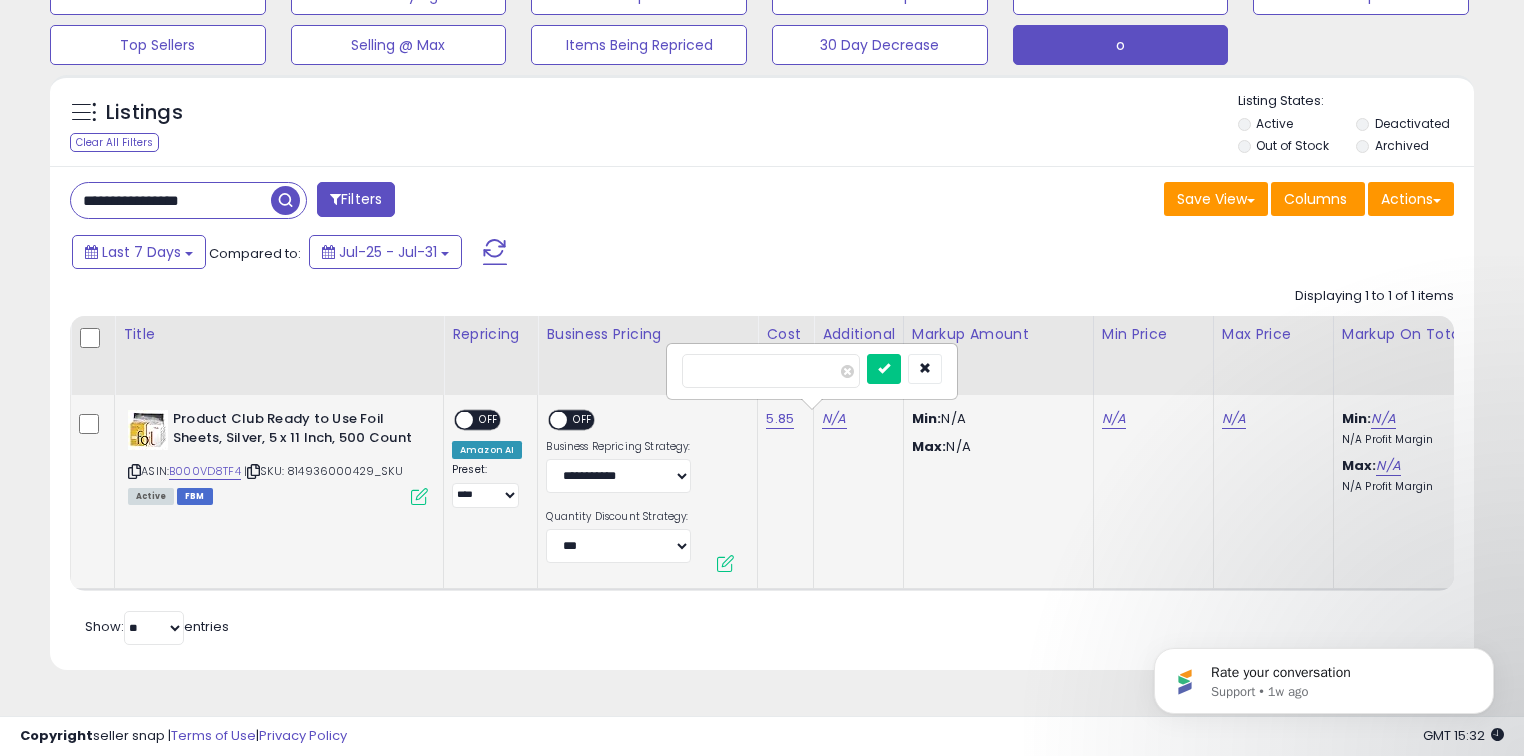 type on "*" 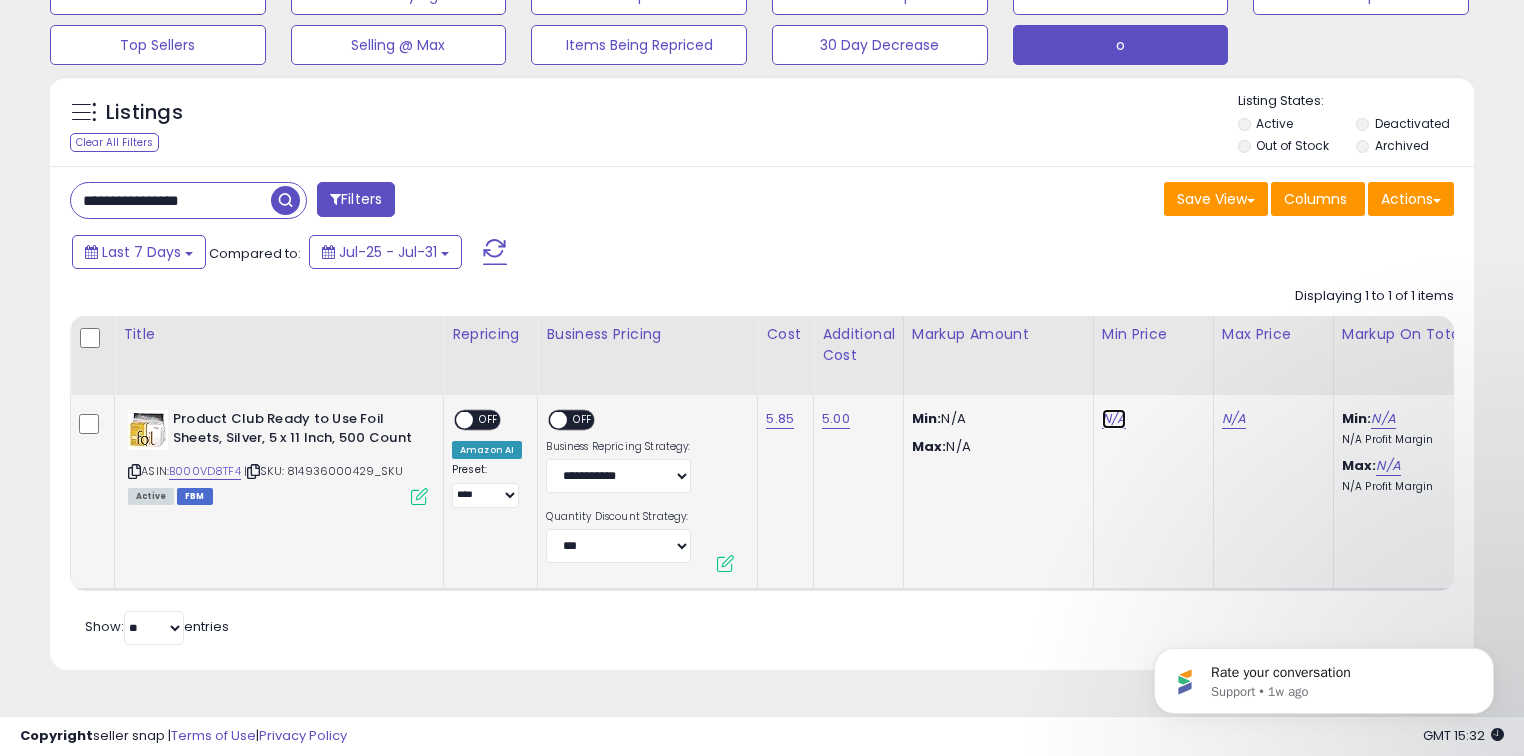 click on "N/A" at bounding box center (1114, 419) 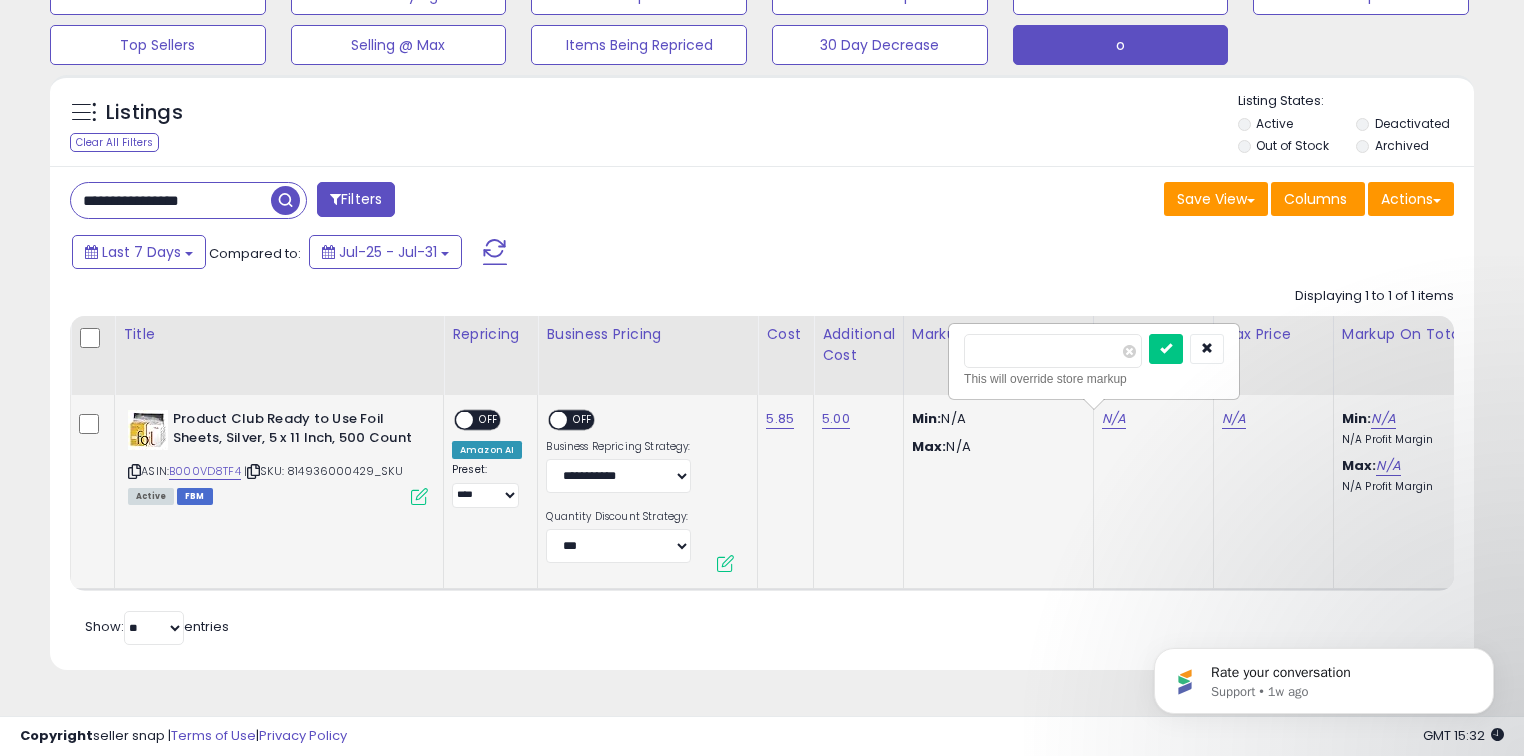 type on "**" 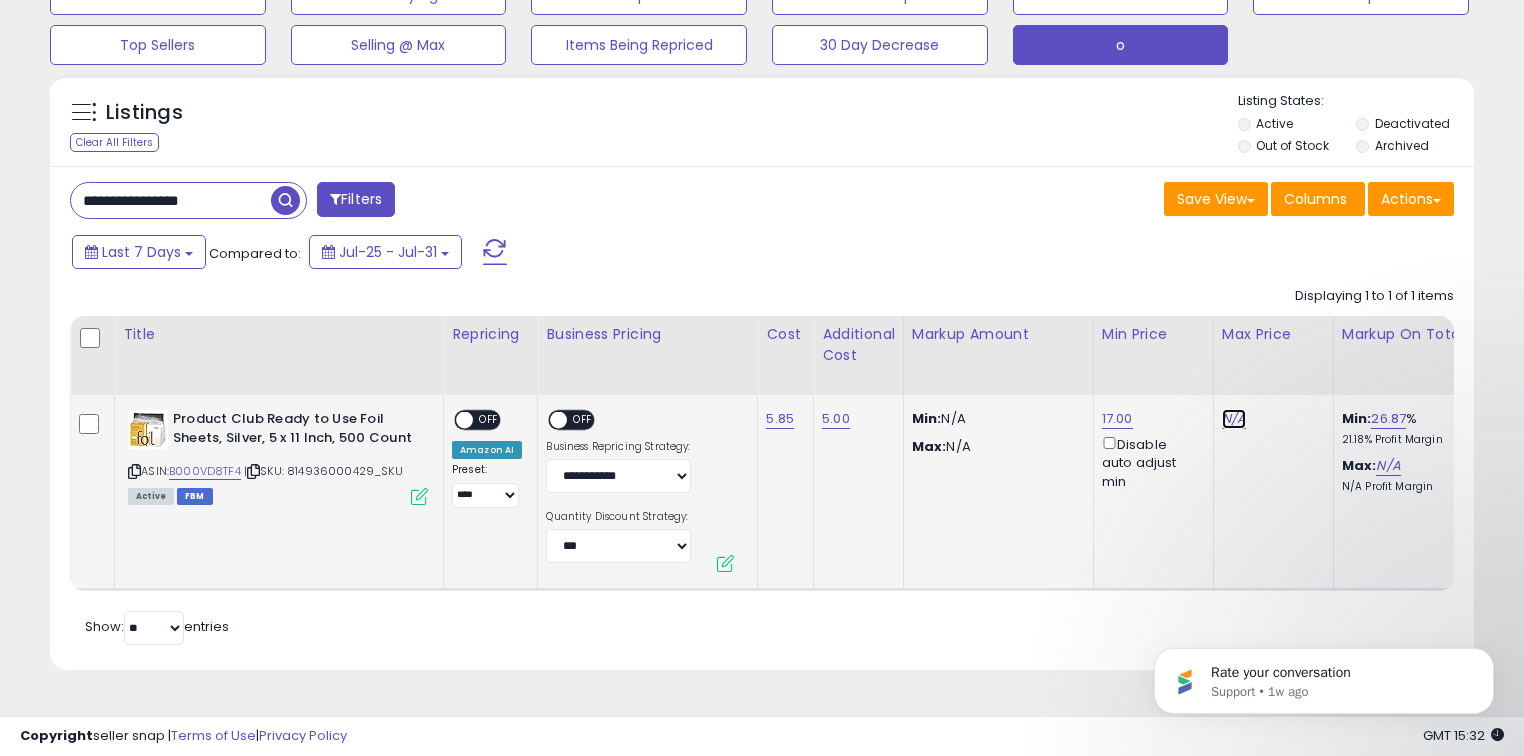 click on "N/A" at bounding box center (1234, 419) 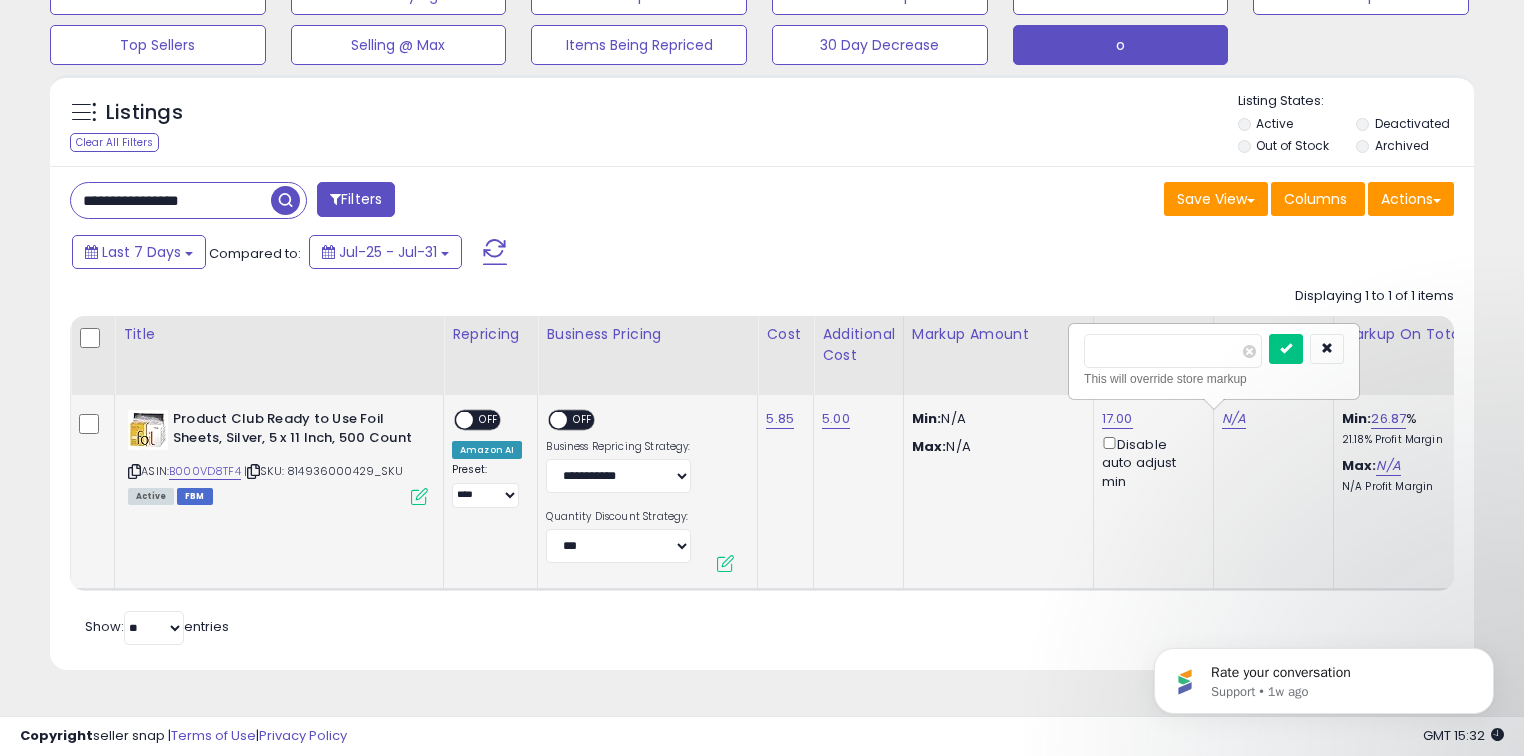 type on "**" 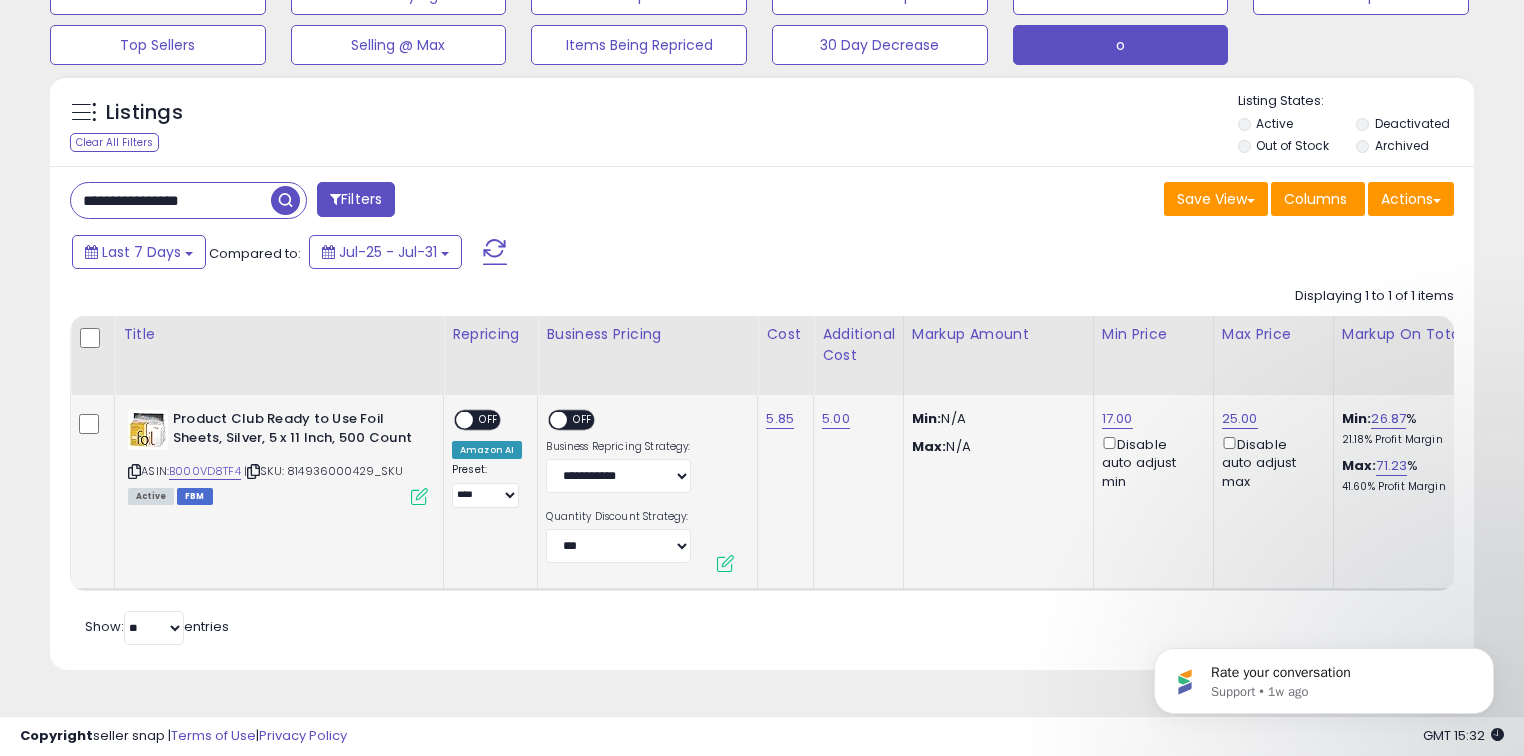 click on "OFF" at bounding box center (489, 420) 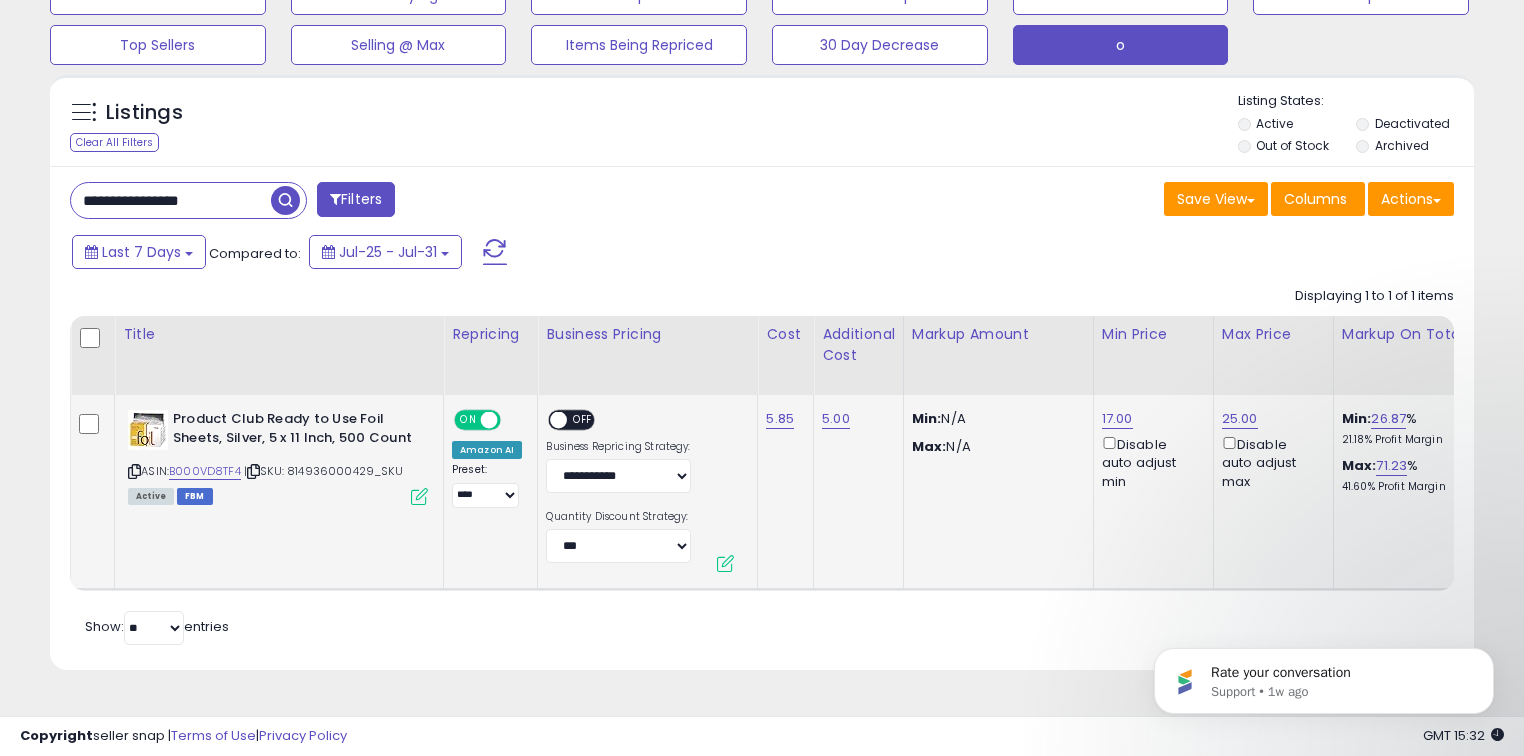 click on "OFF" at bounding box center (584, 420) 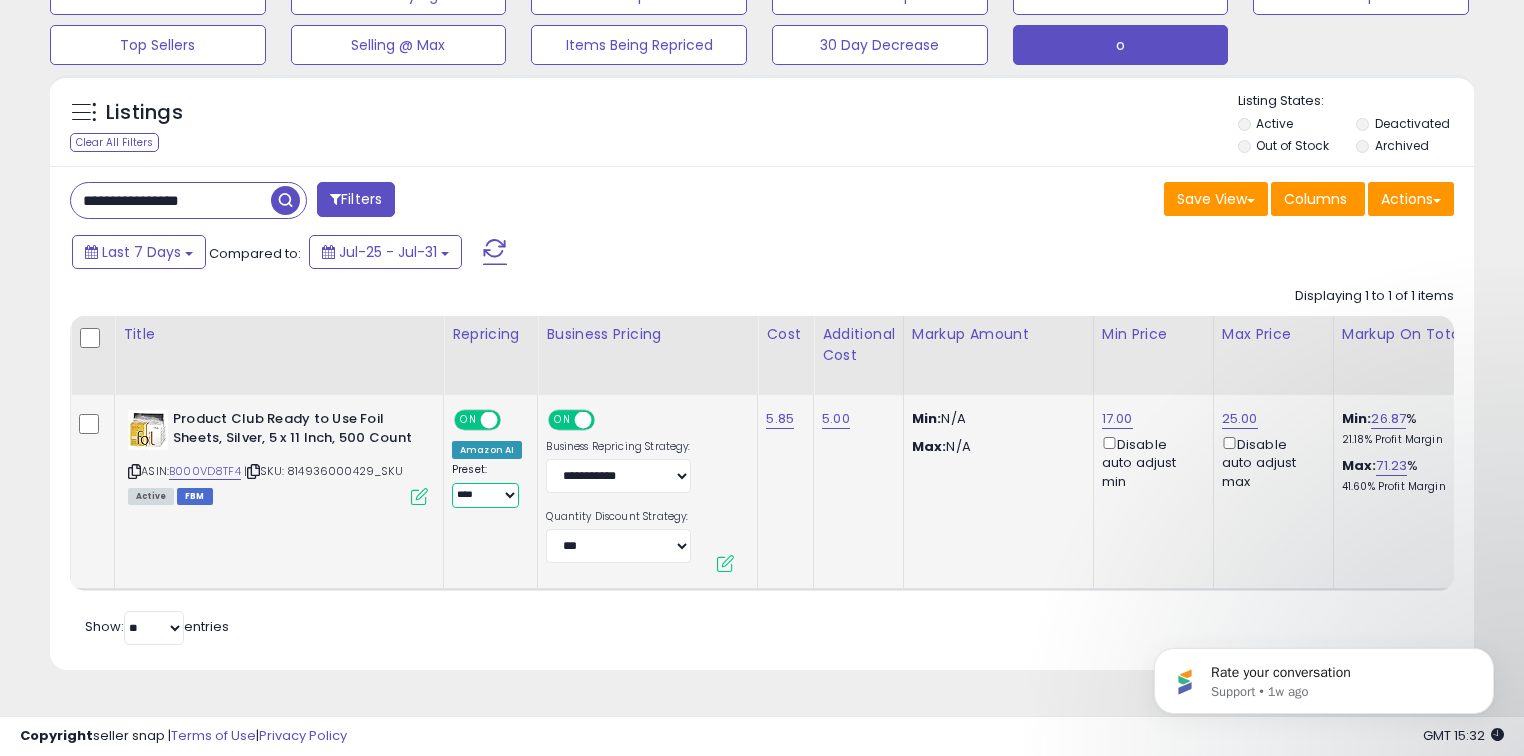 click on "**********" at bounding box center [485, 495] 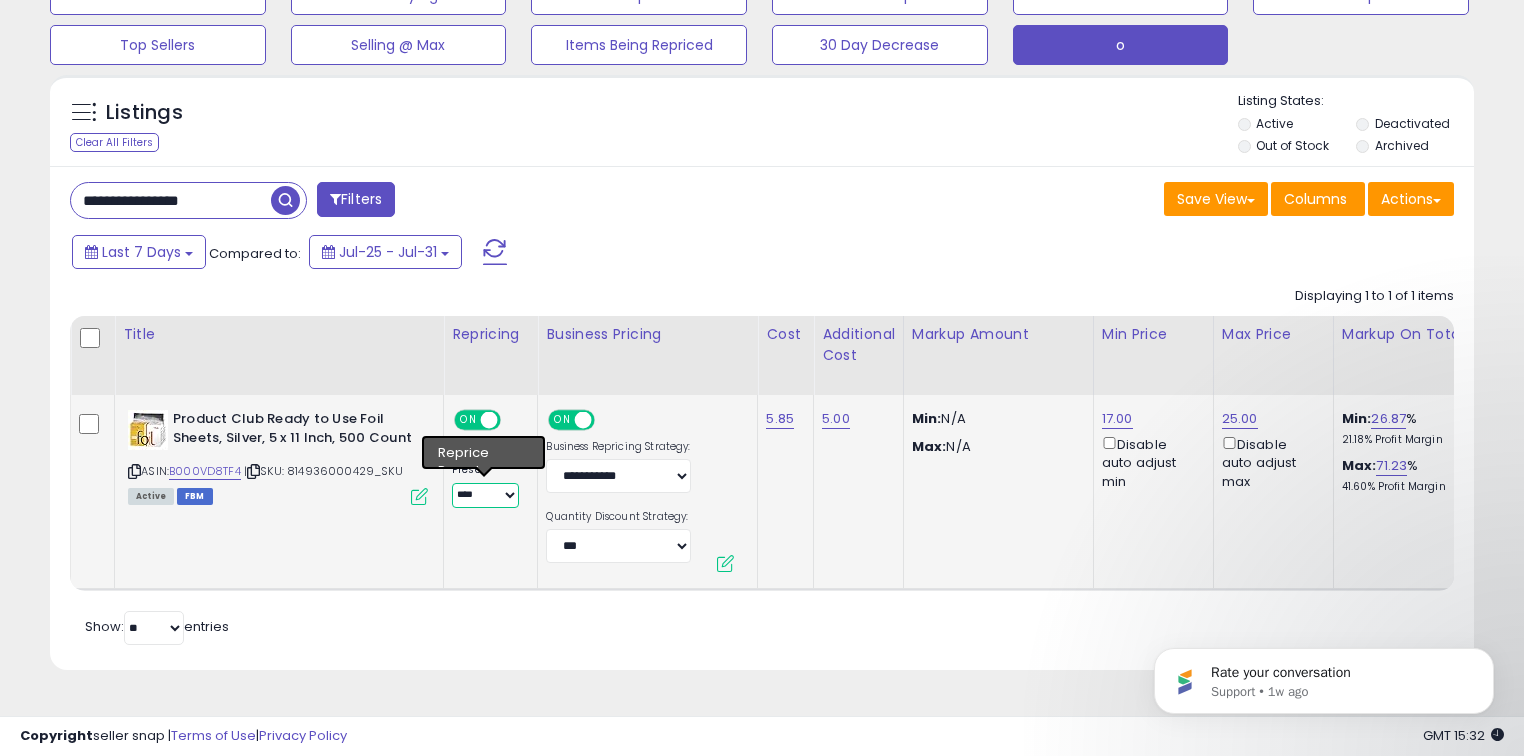 select on "********" 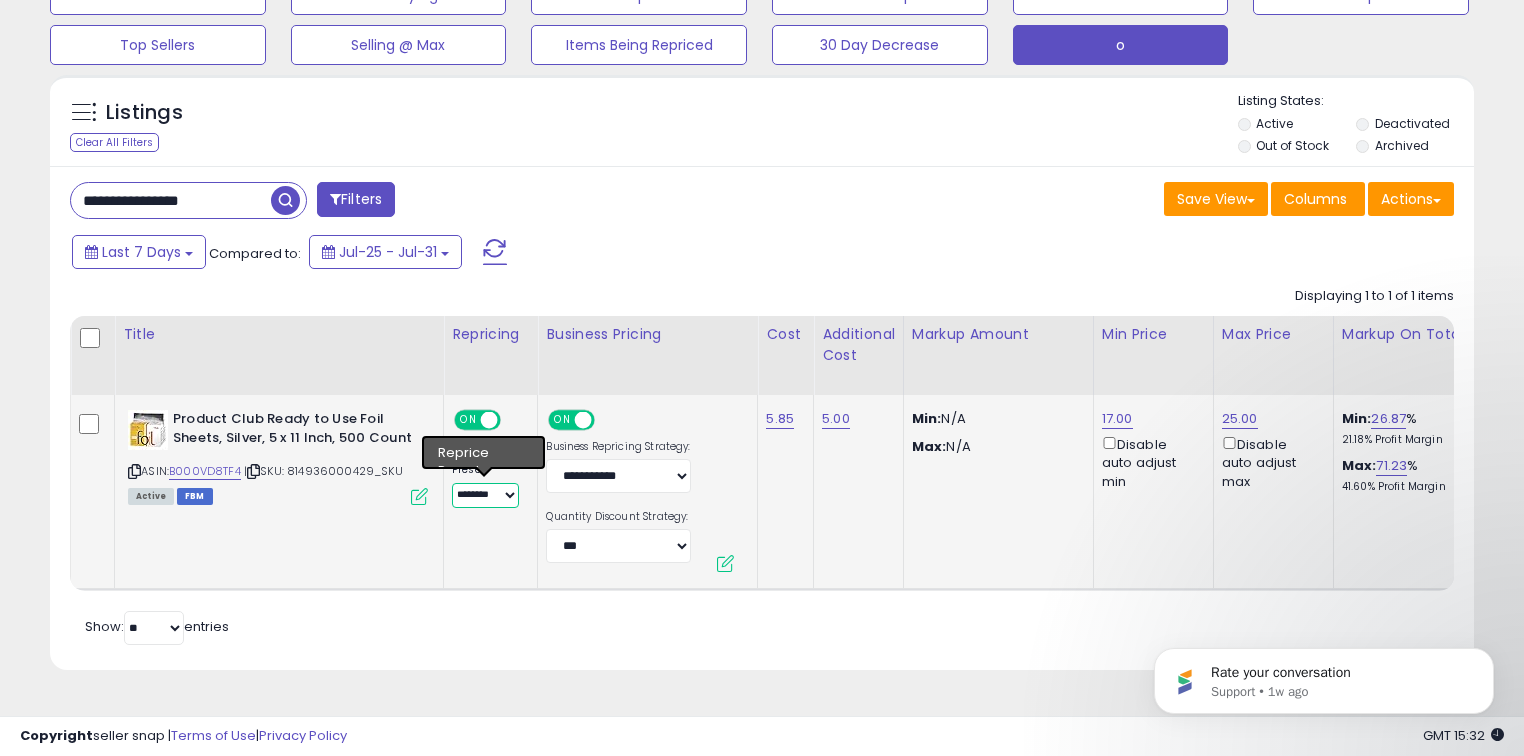 click on "**********" at bounding box center [485, 495] 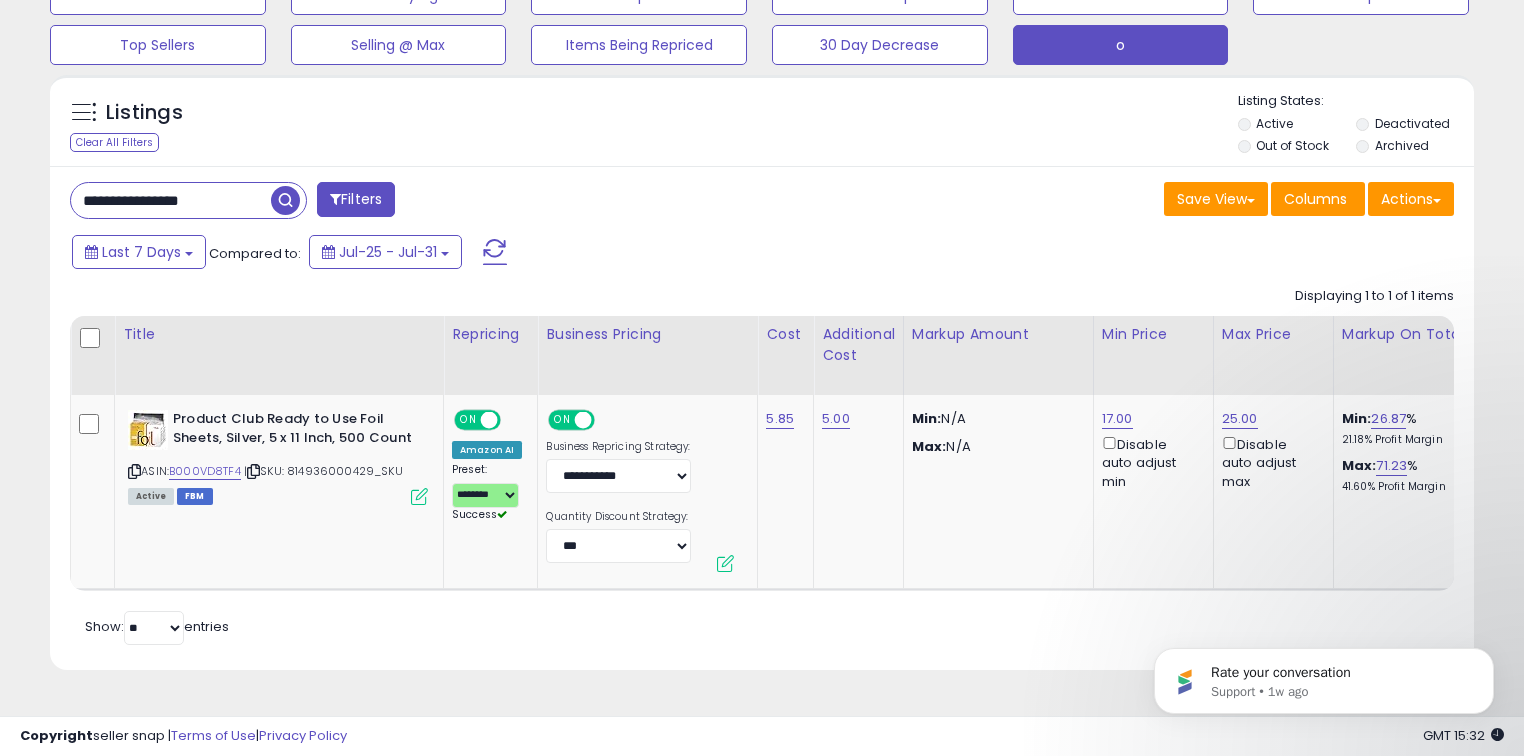 click at bounding box center (495, 252) 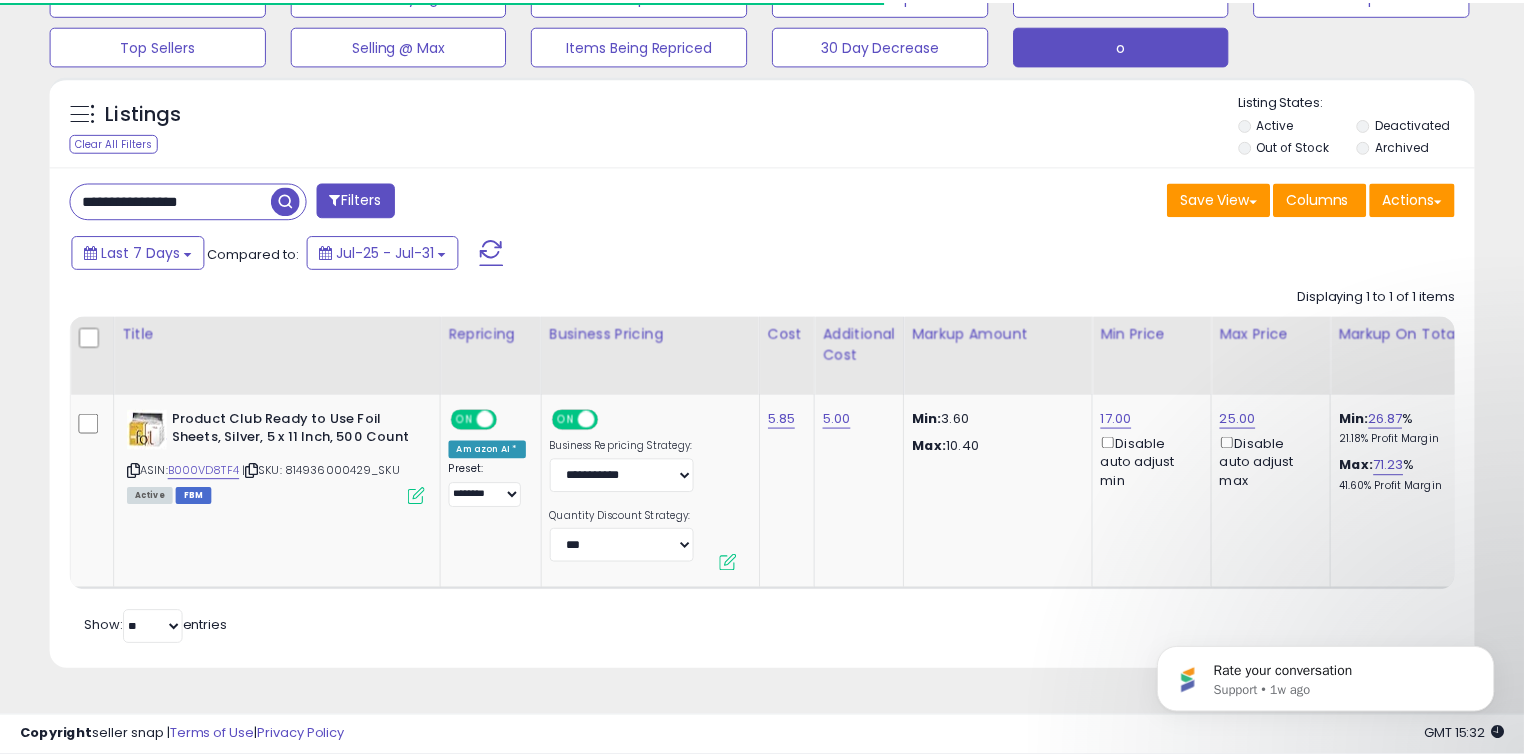 scroll, scrollTop: 140, scrollLeft: 0, axis: vertical 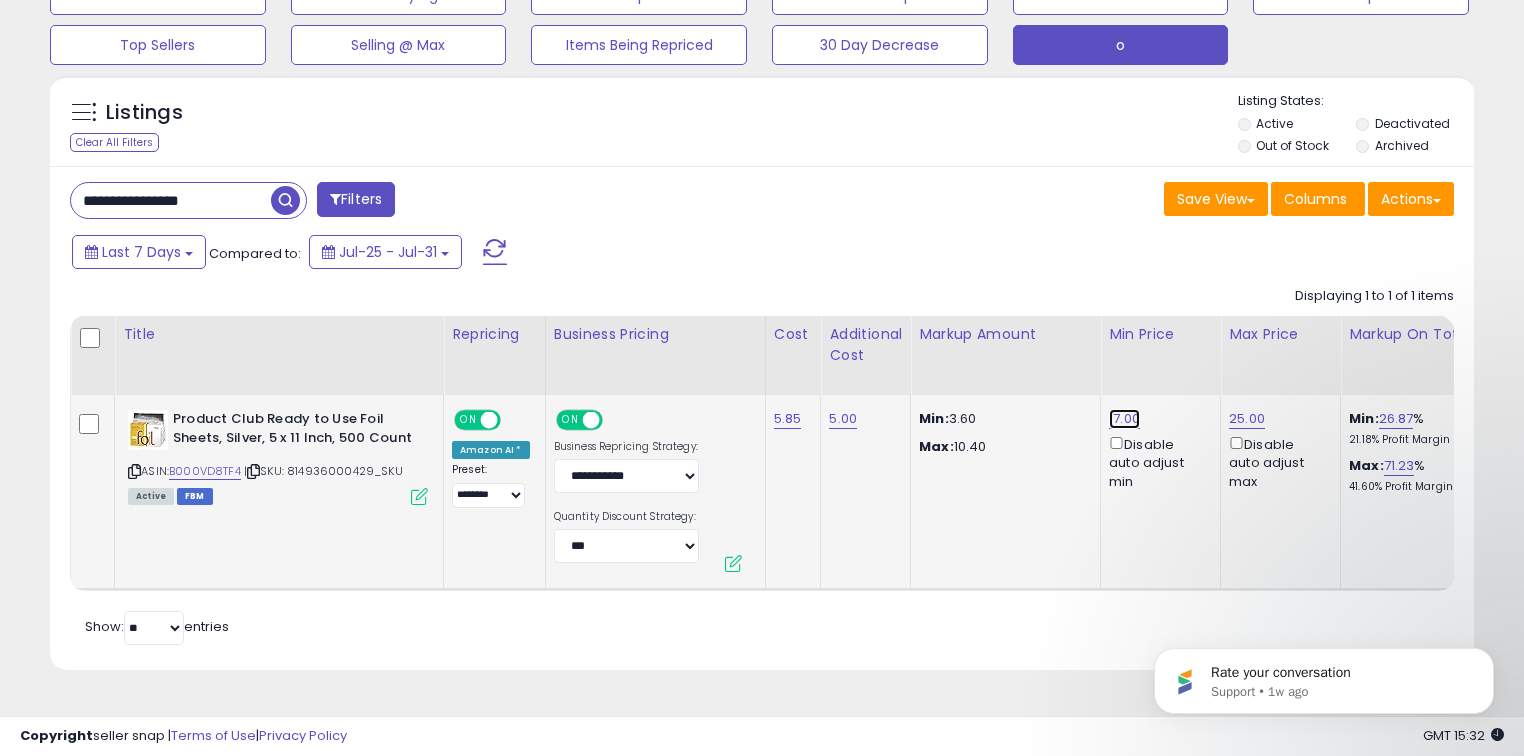 click on "17.00" at bounding box center (1124, 419) 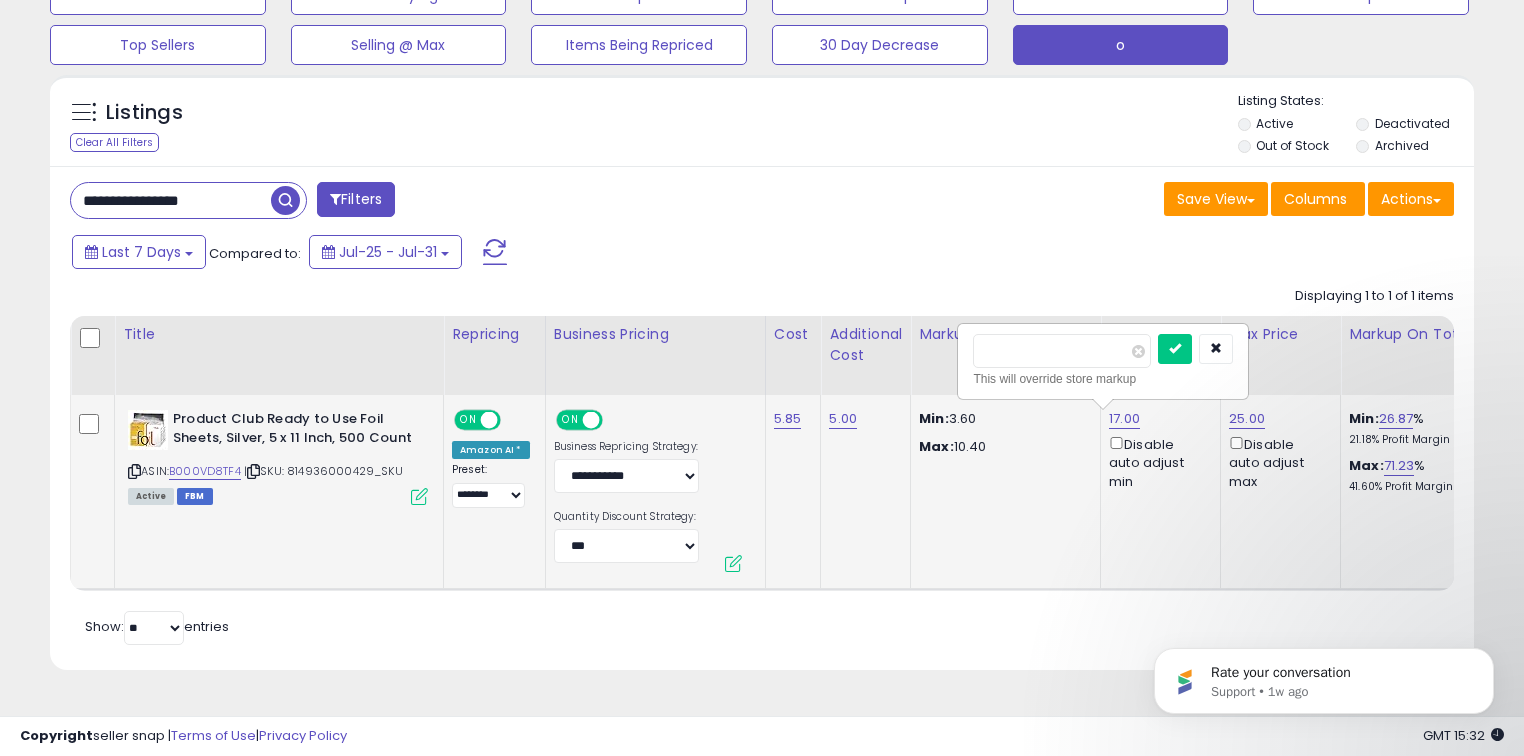 click on "*****" at bounding box center (1062, 351) 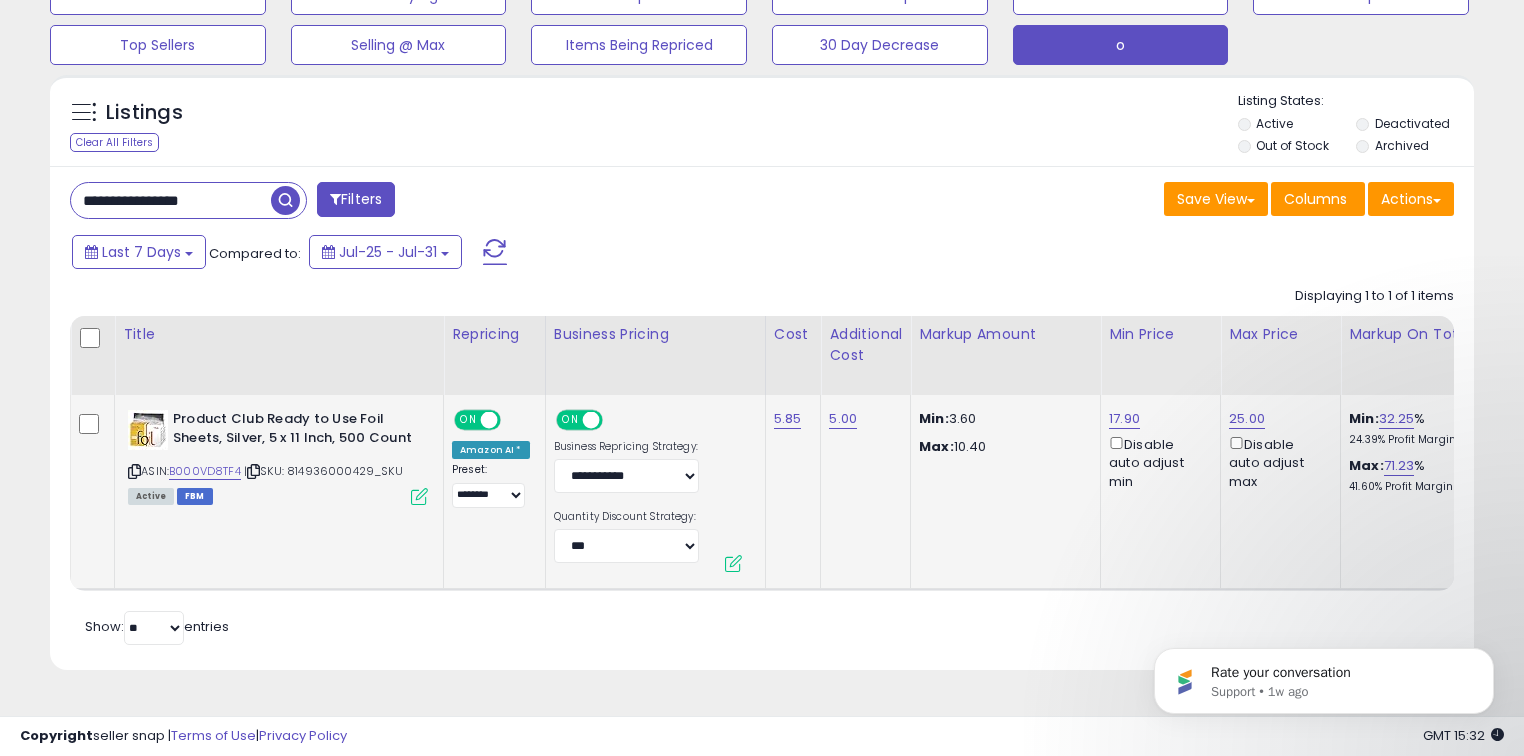 click at bounding box center (495, 252) 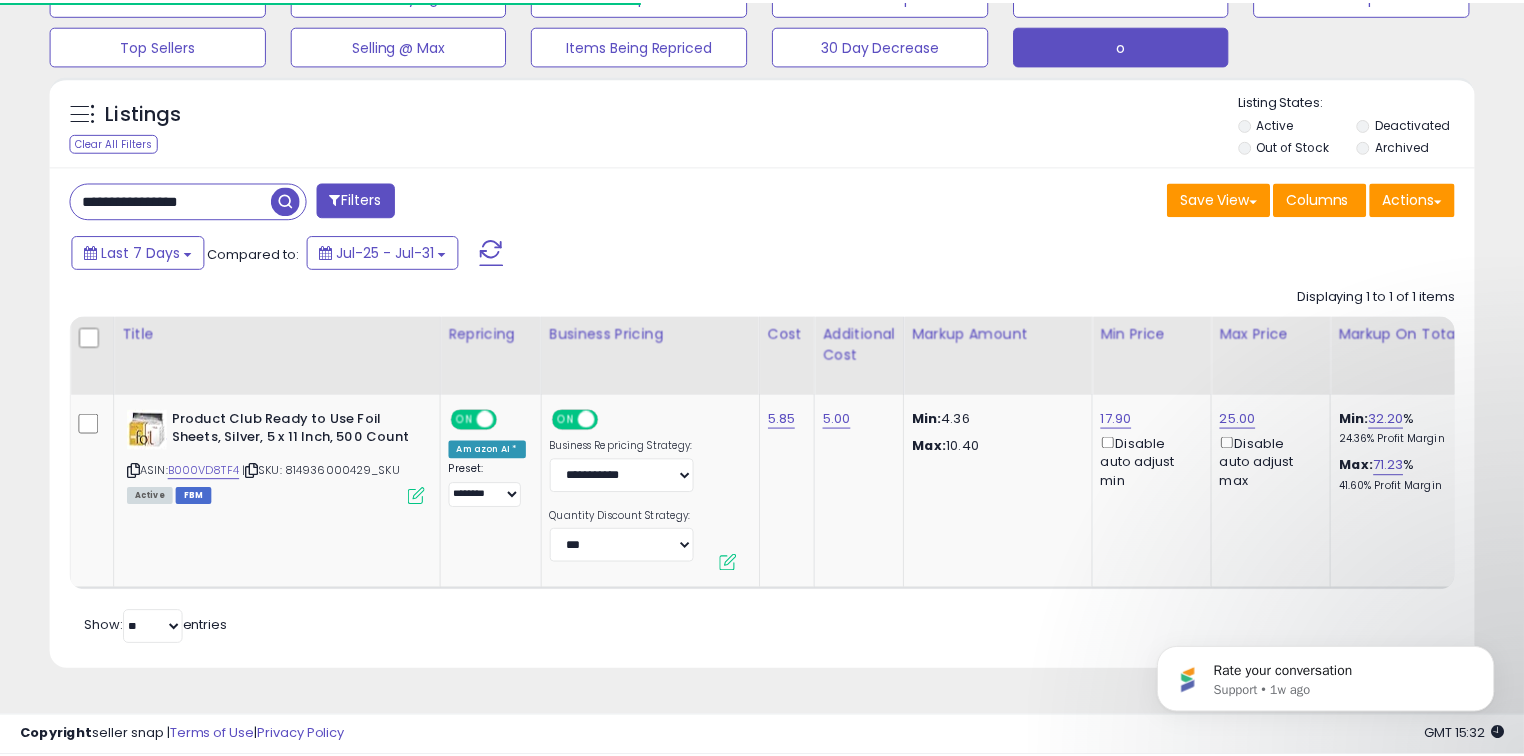 scroll, scrollTop: 140, scrollLeft: 0, axis: vertical 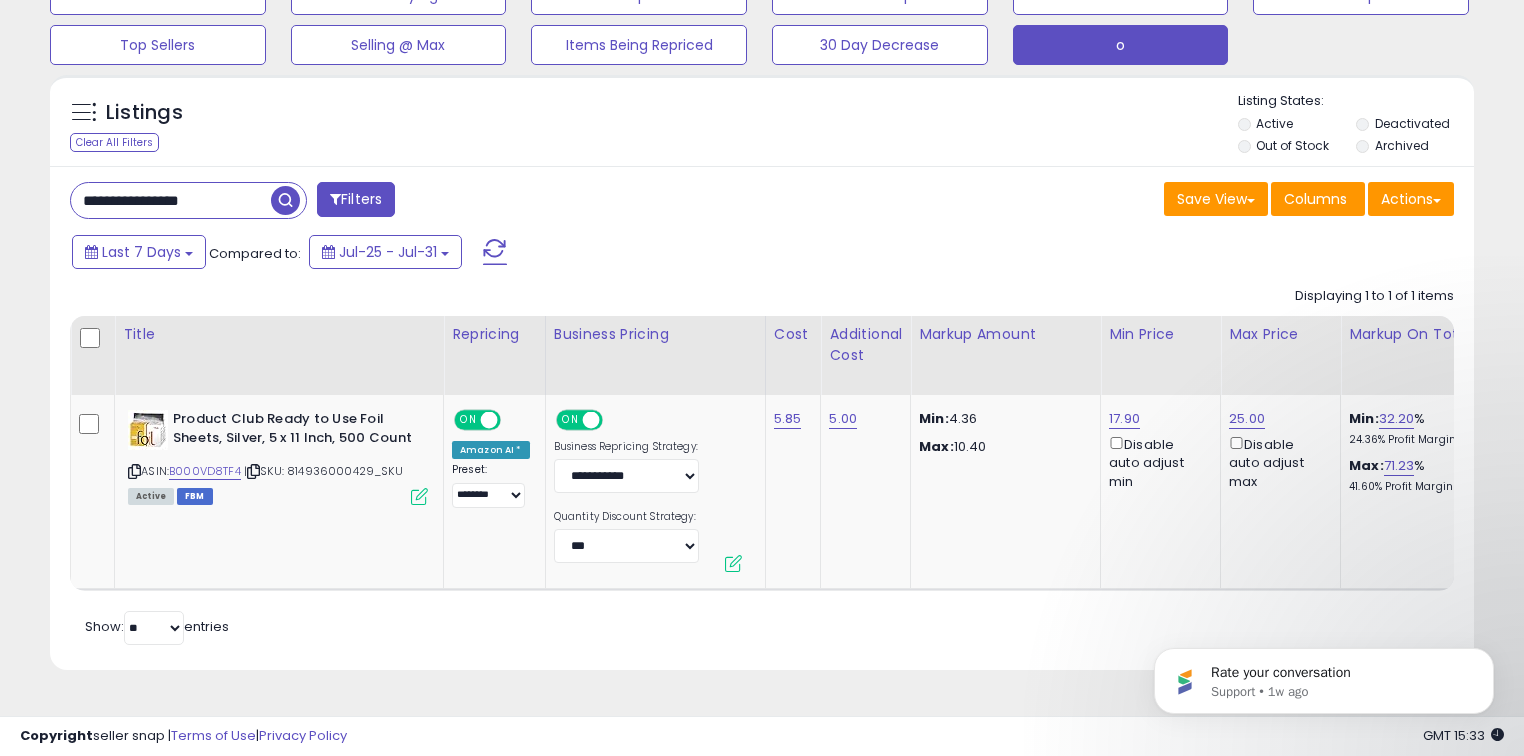 click on "**********" at bounding box center (171, 200) 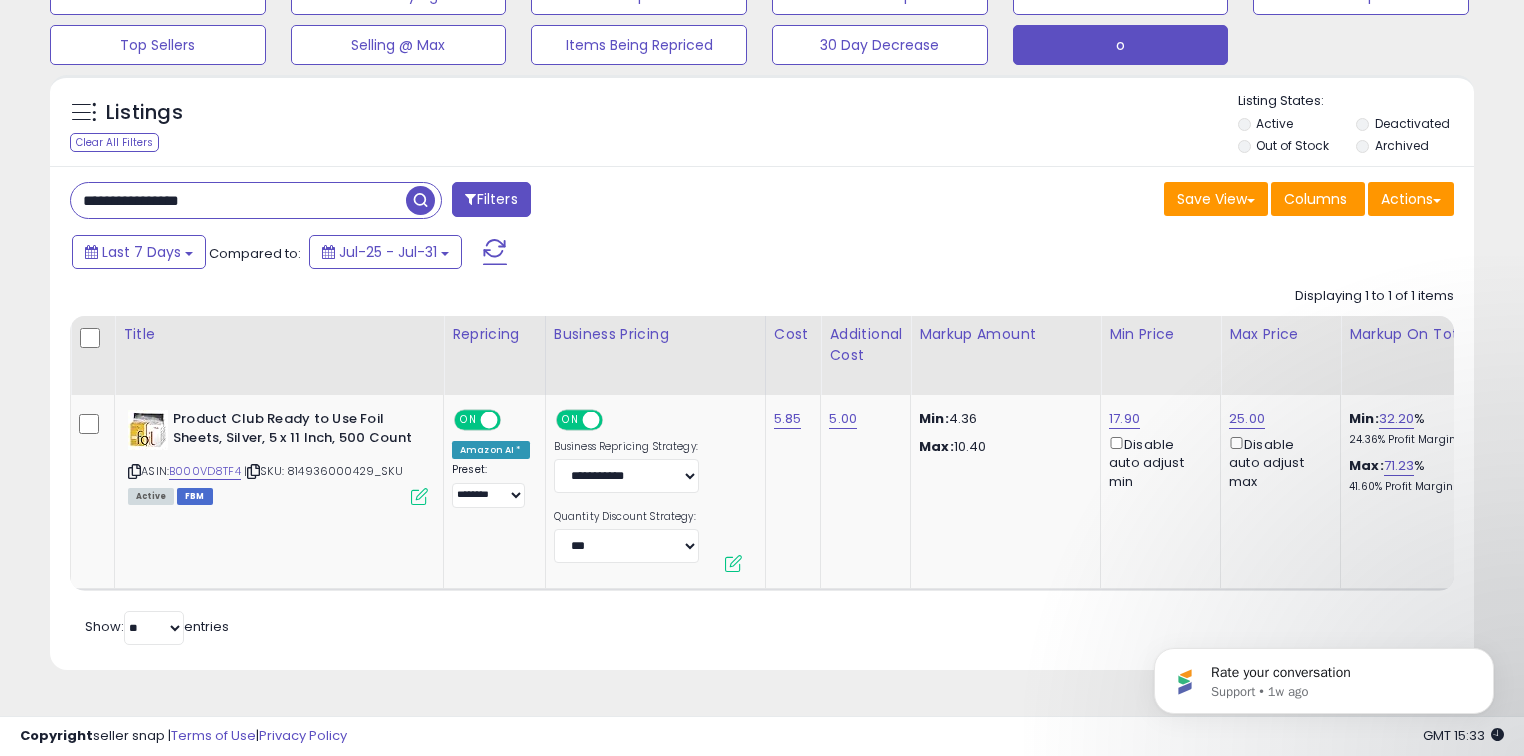 click on "**********" at bounding box center [238, 200] 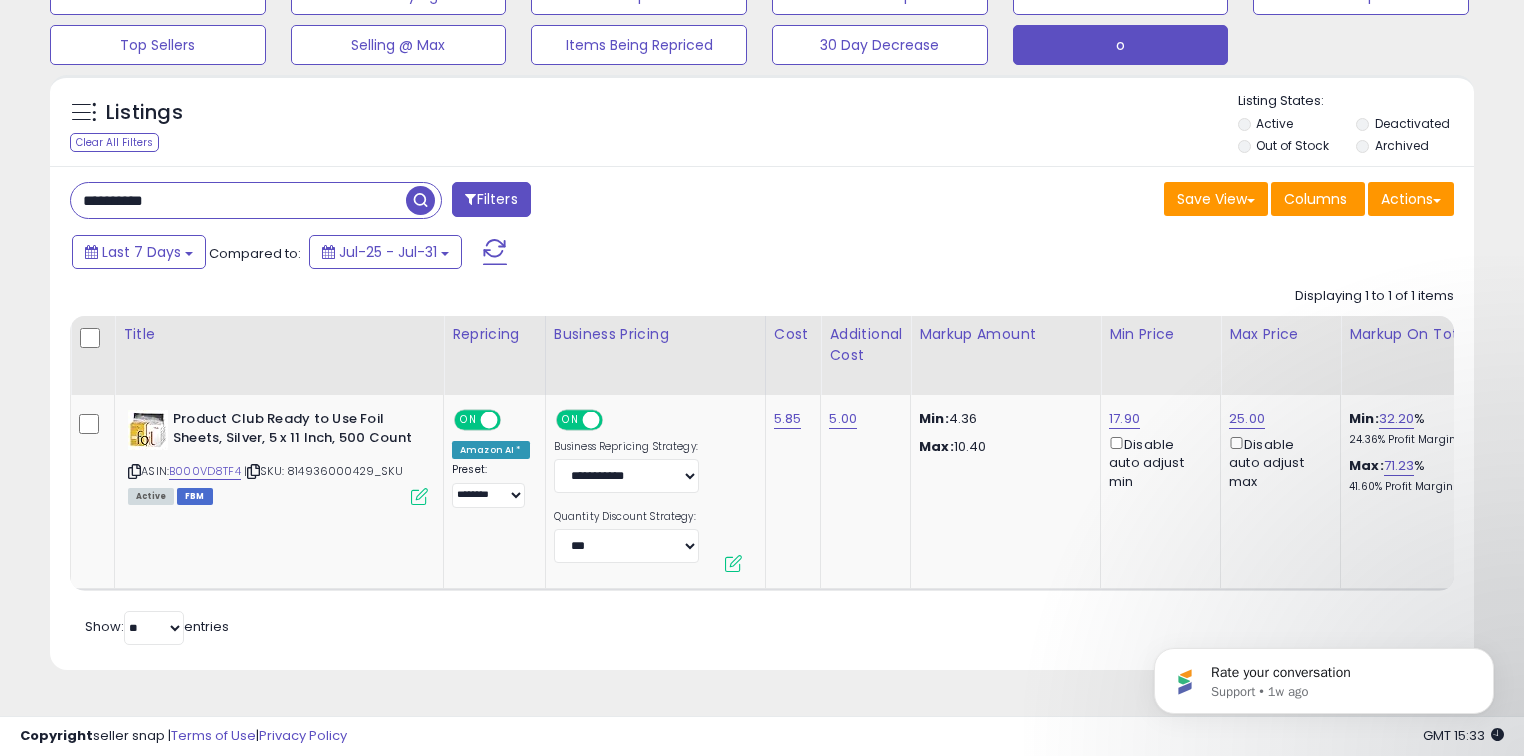 type on "**********" 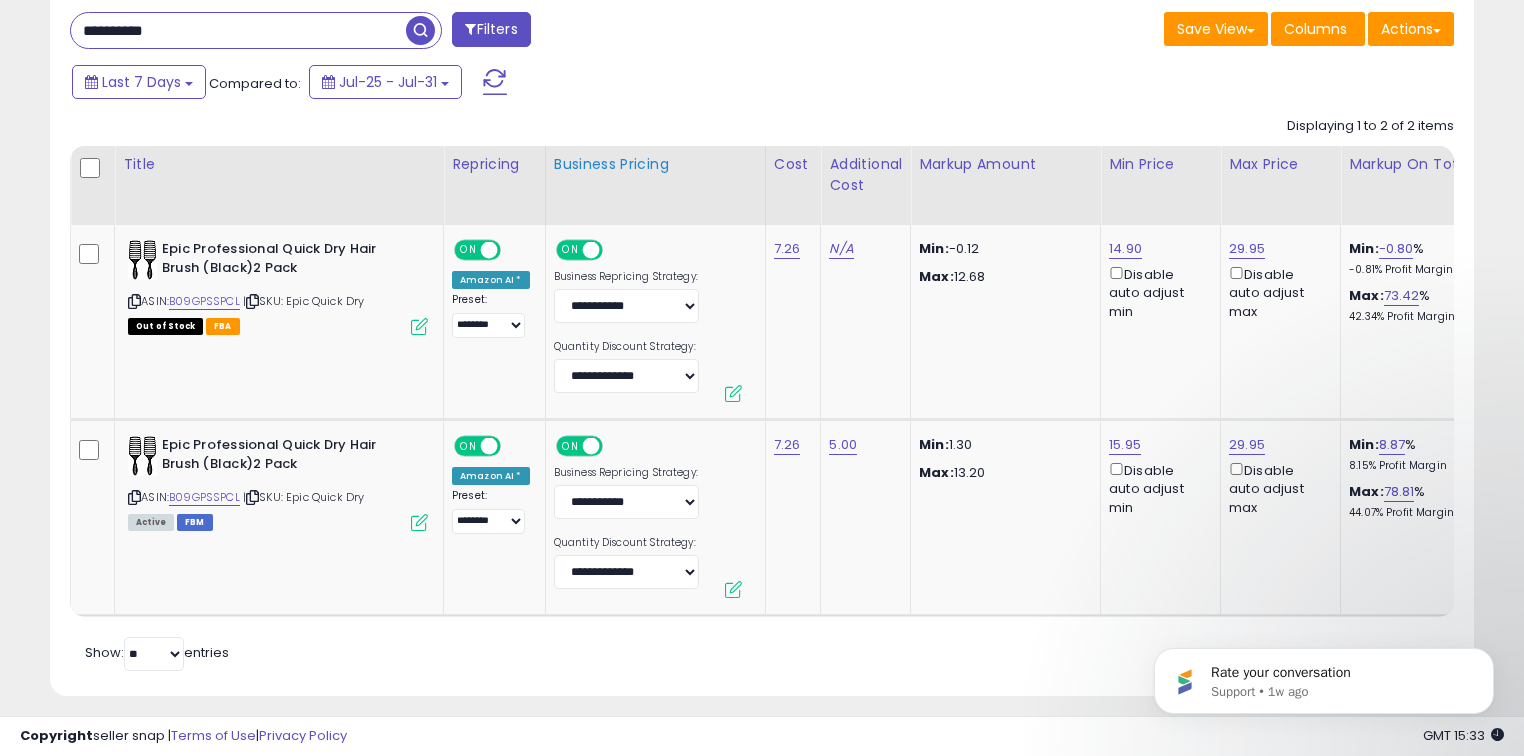 scroll, scrollTop: 335, scrollLeft: 0, axis: vertical 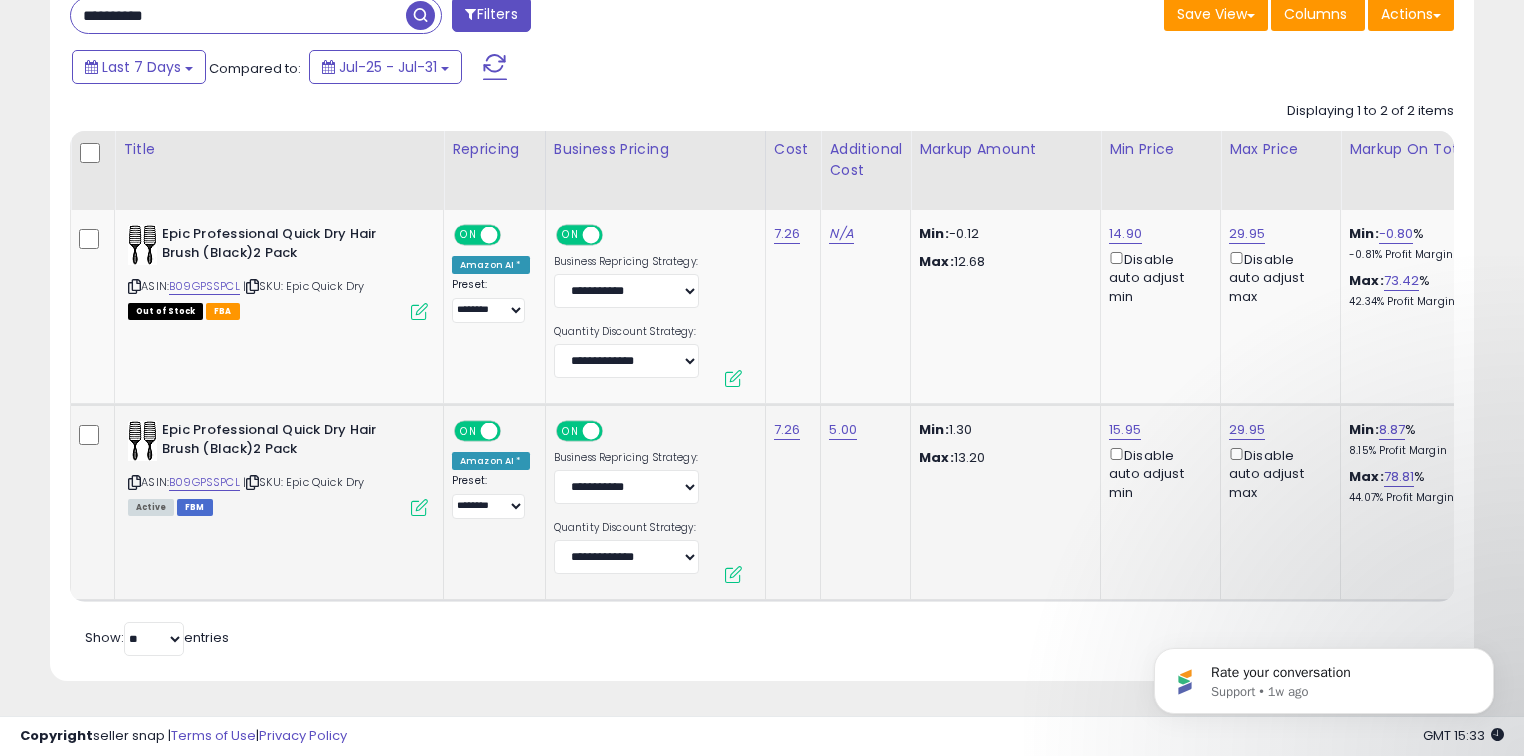 click at bounding box center (252, 482) 